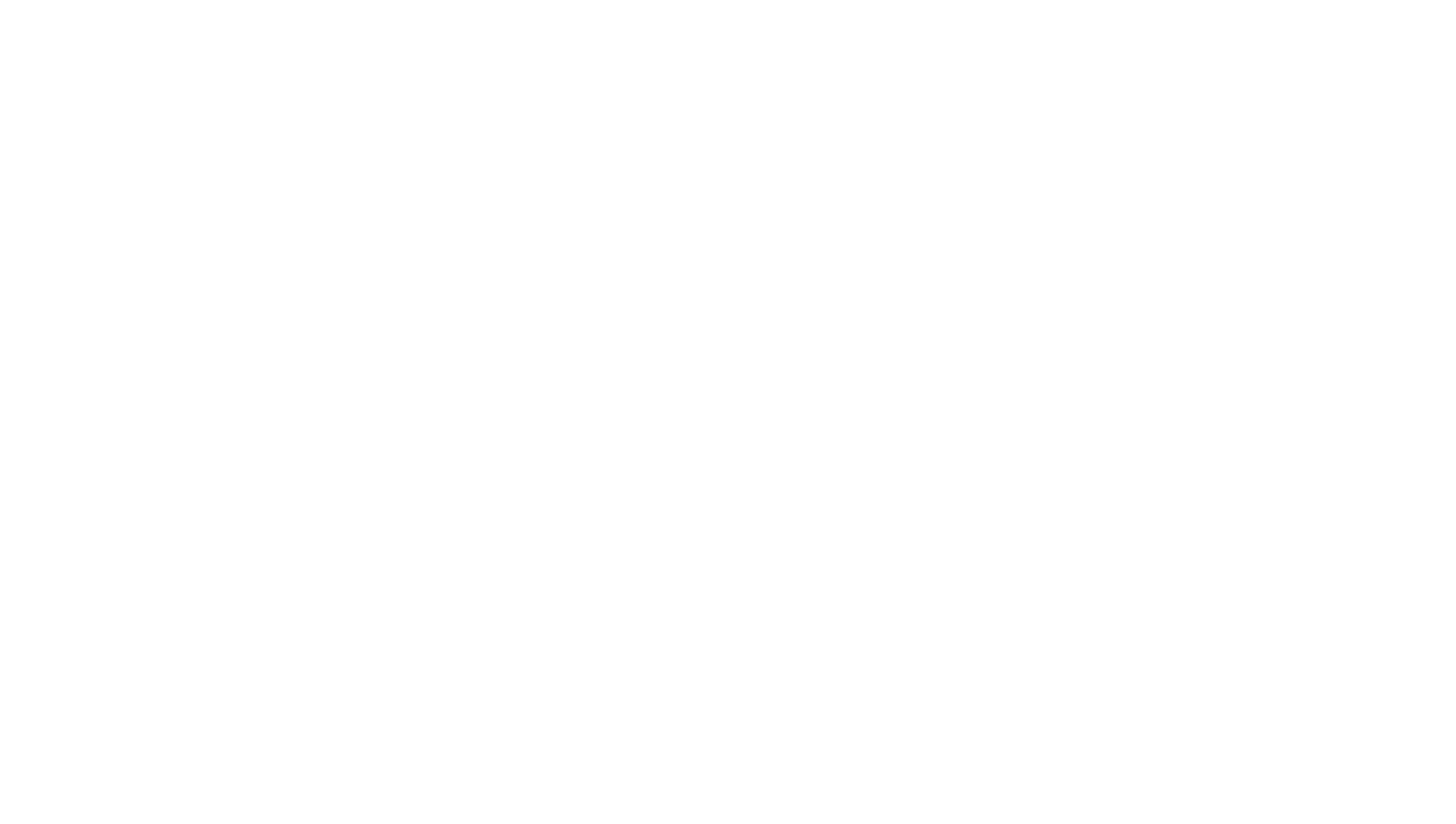 scroll, scrollTop: 0, scrollLeft: 0, axis: both 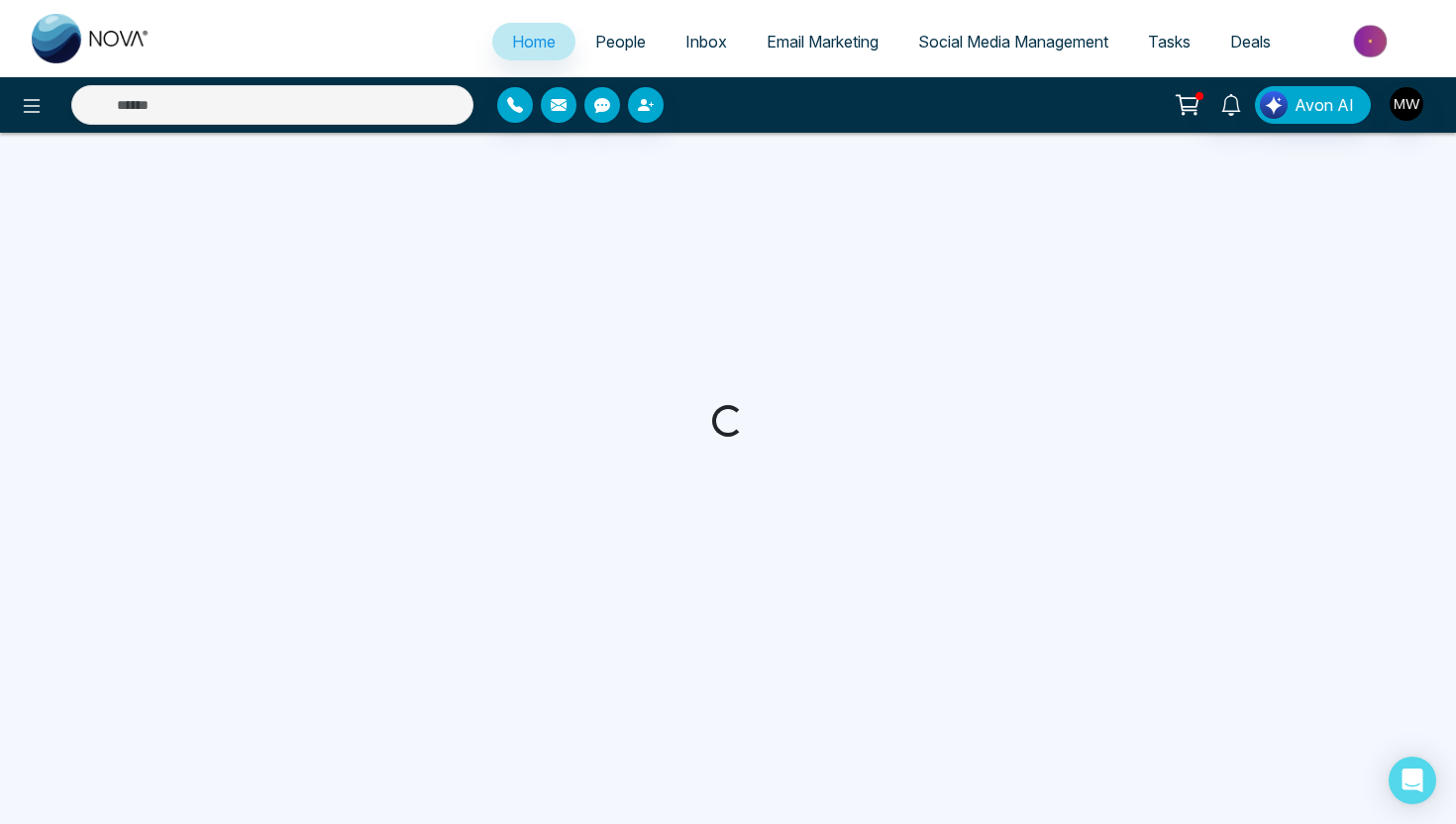 select on "*" 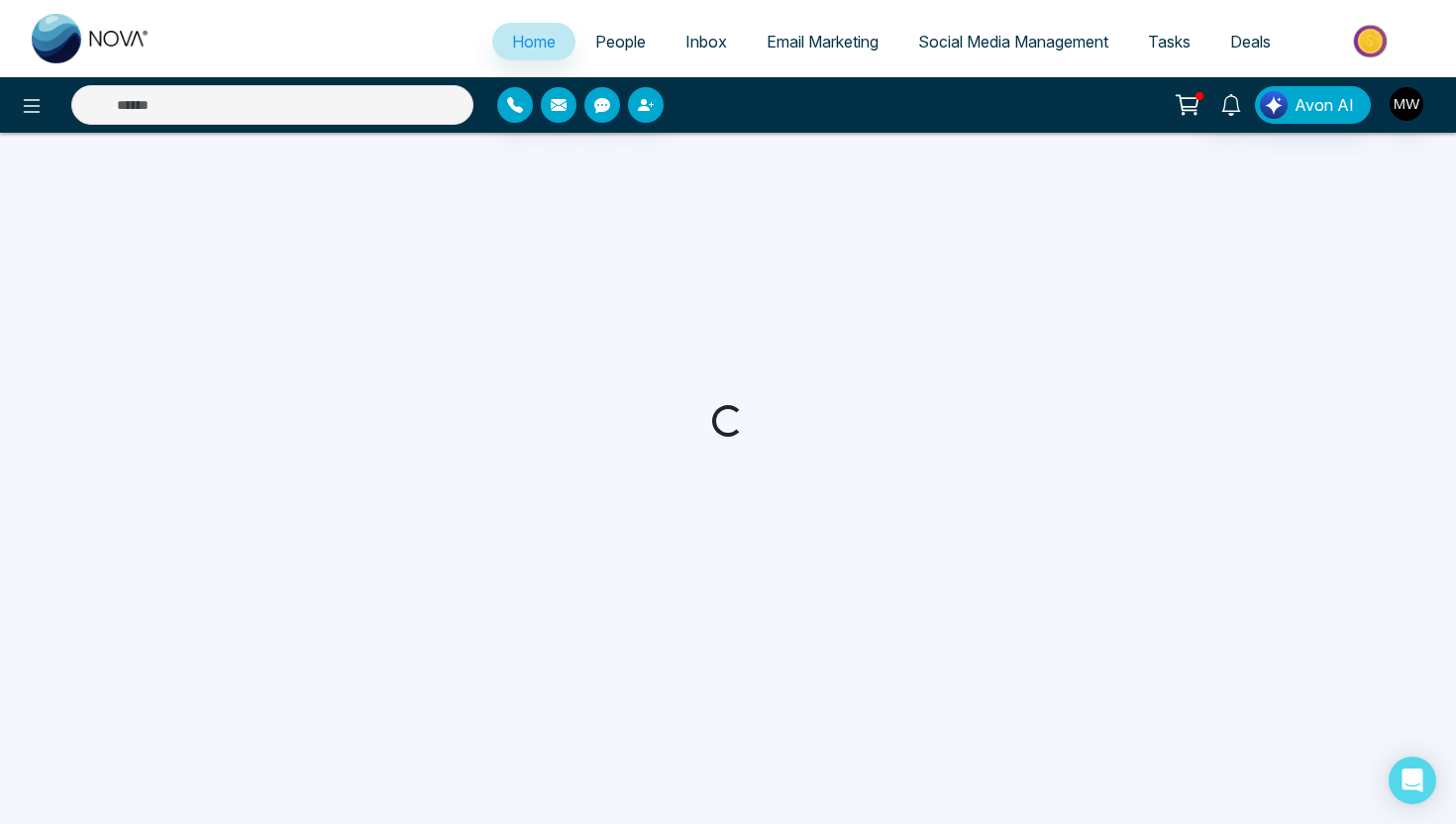 select on "*" 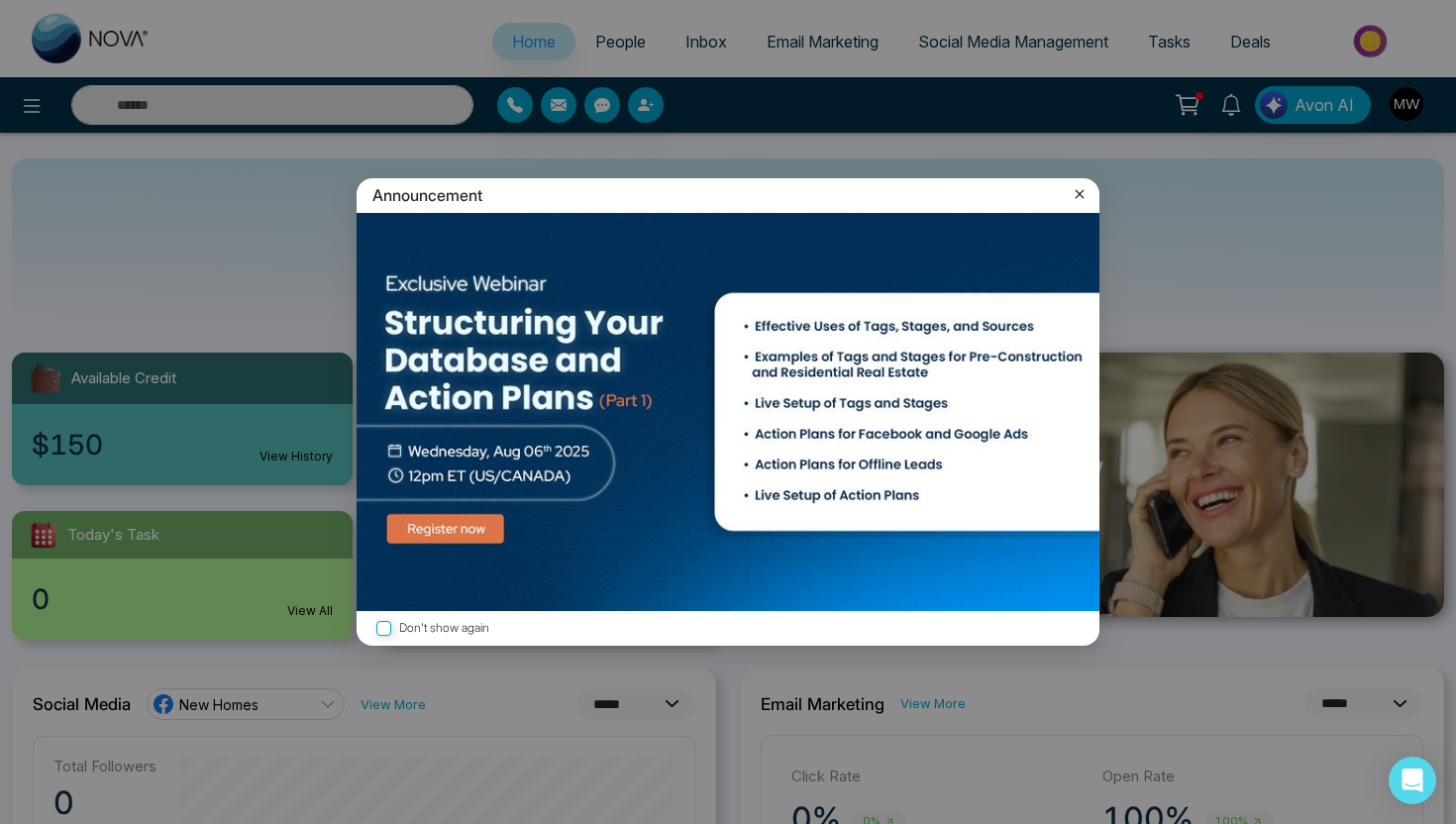 click 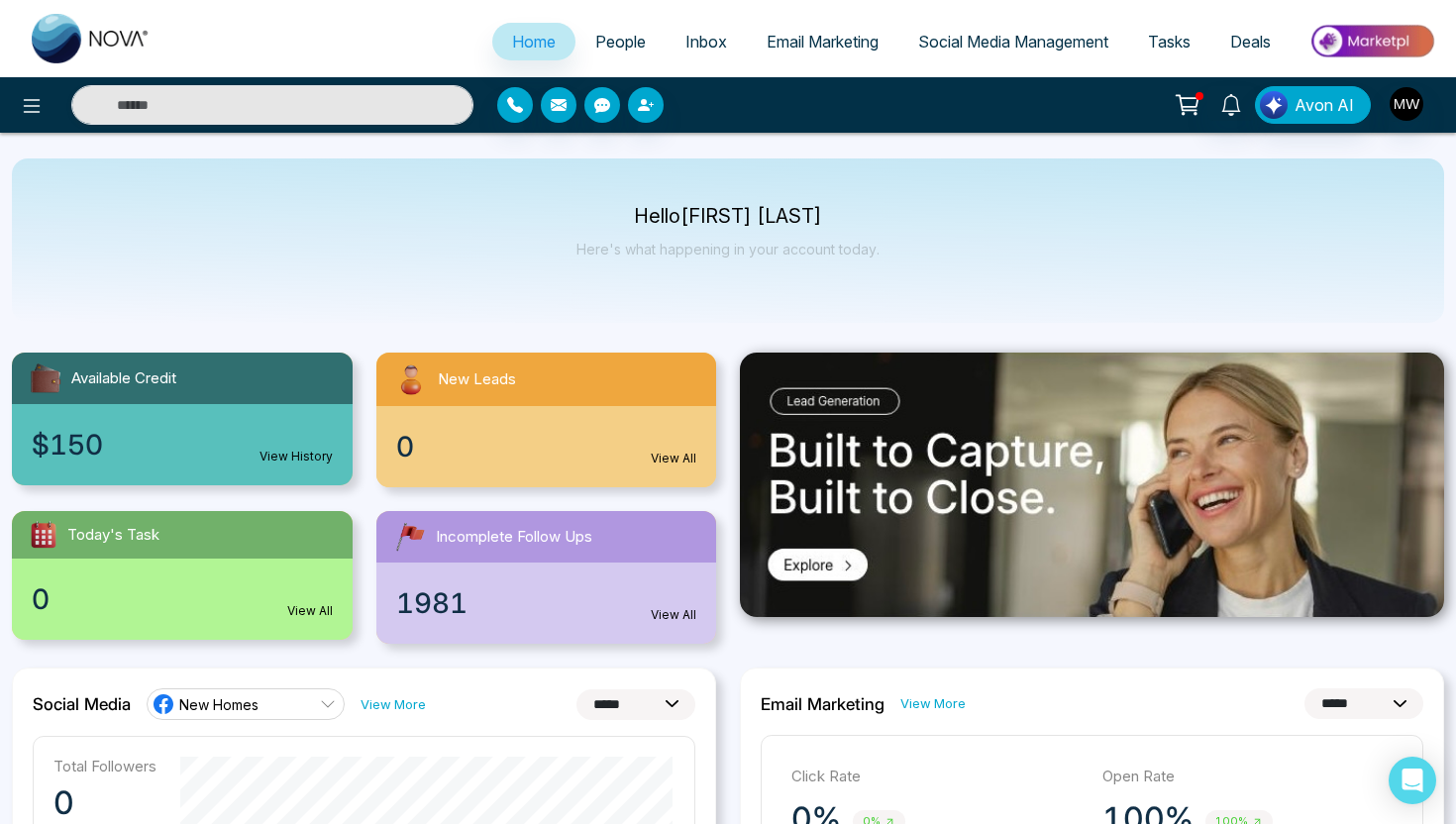click 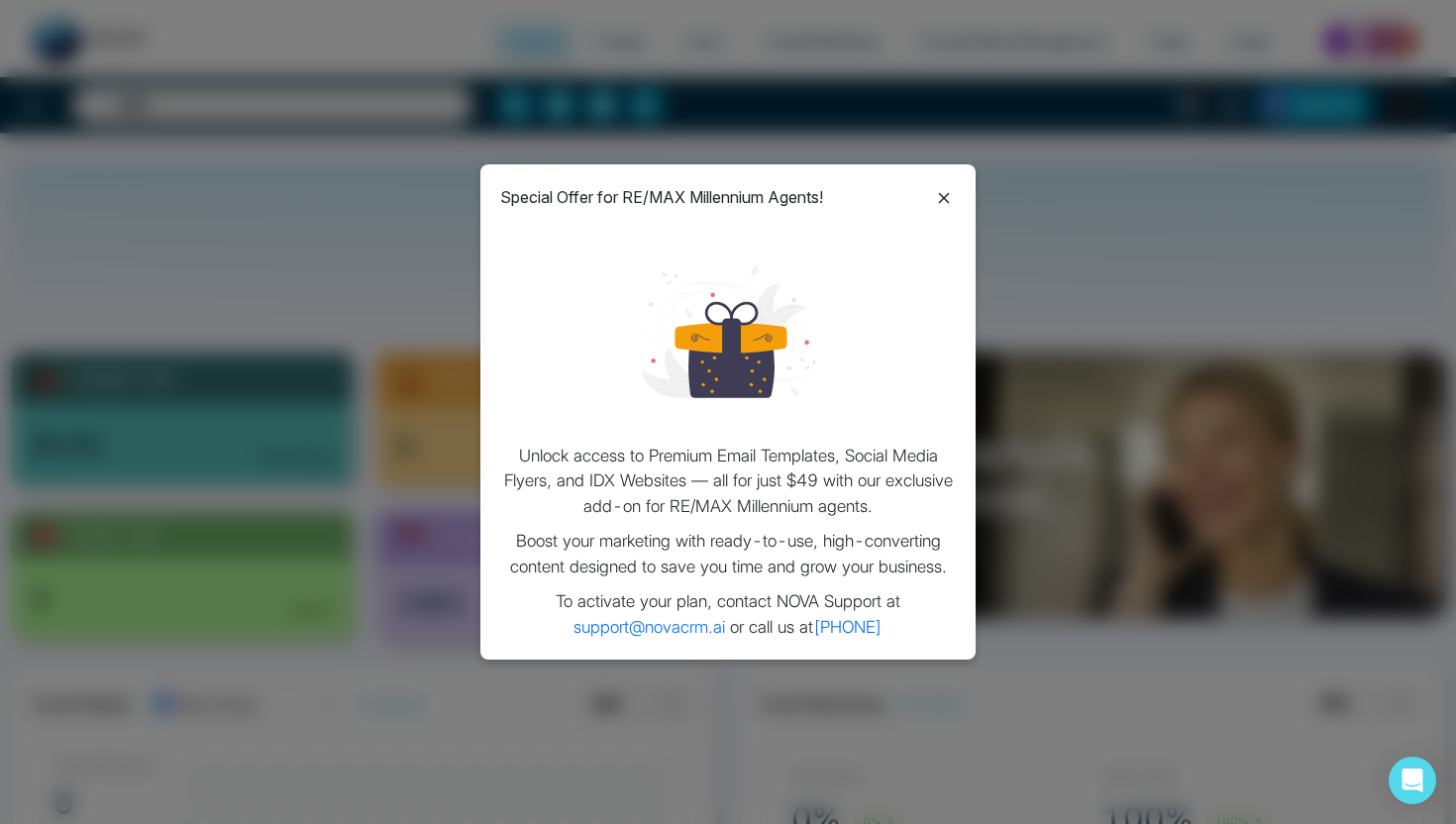 click 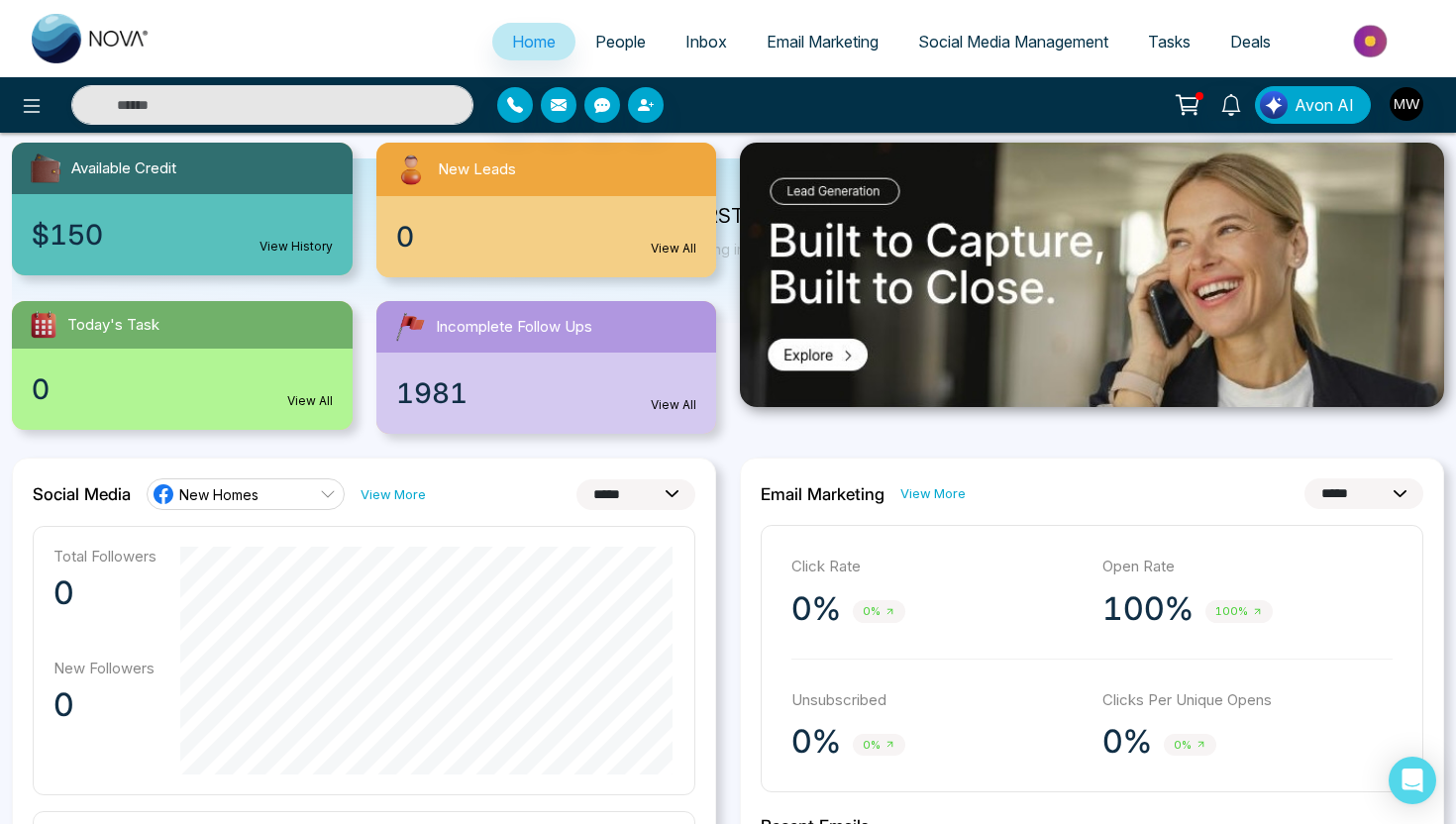 scroll, scrollTop: 0, scrollLeft: 0, axis: both 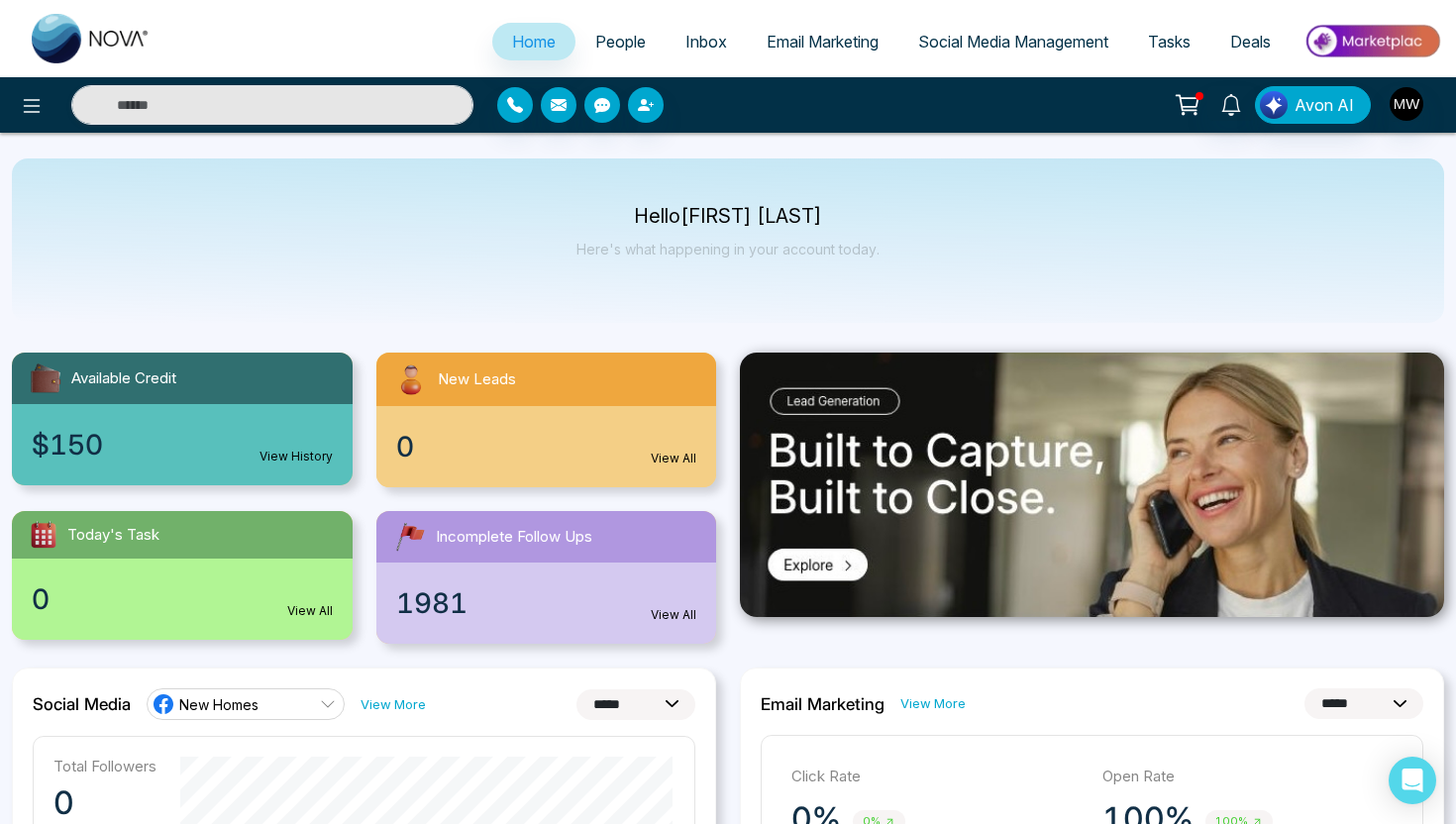 click on "Email Marketing" at bounding box center [822, 42] 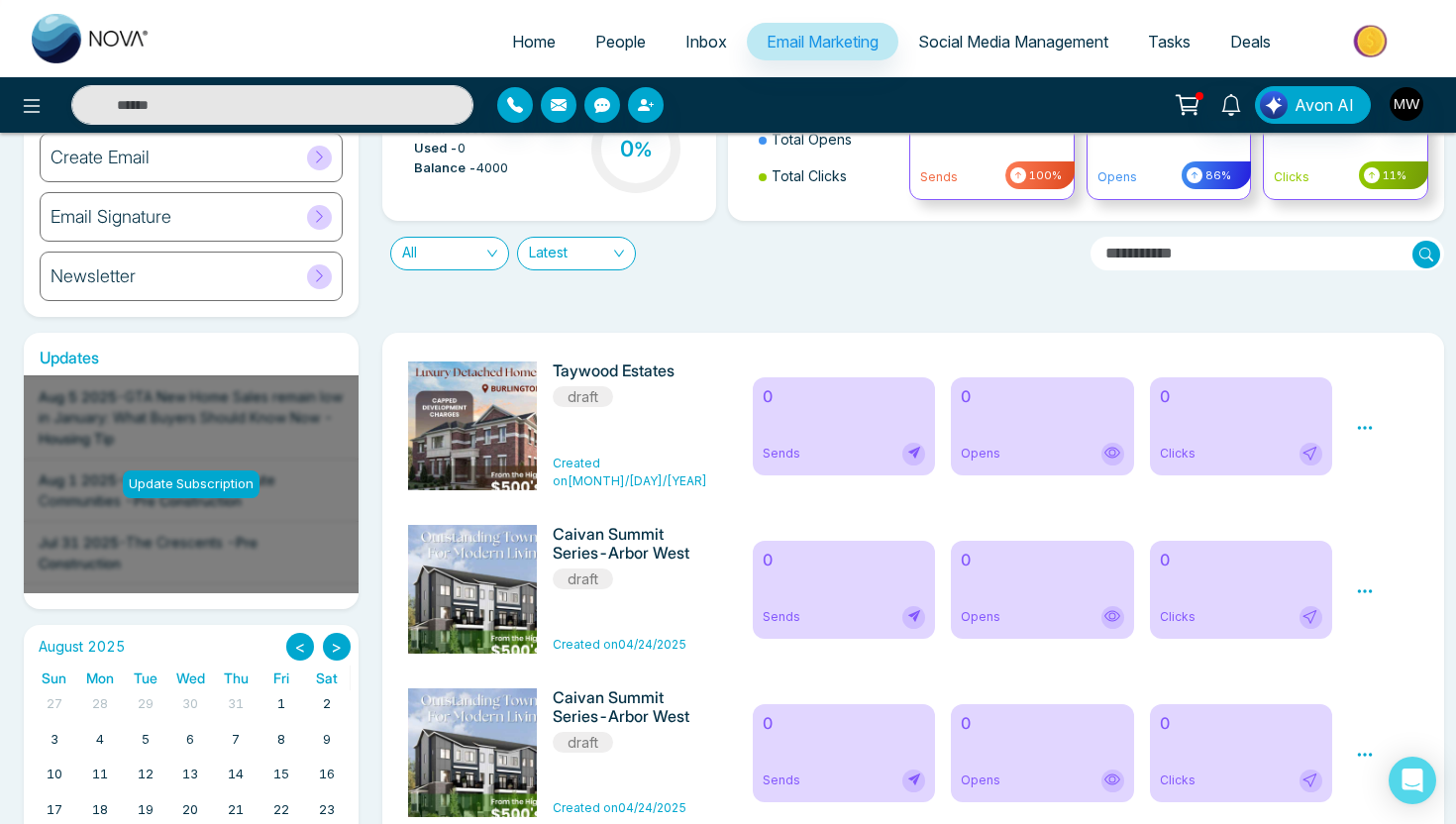 scroll, scrollTop: 196, scrollLeft: 0, axis: vertical 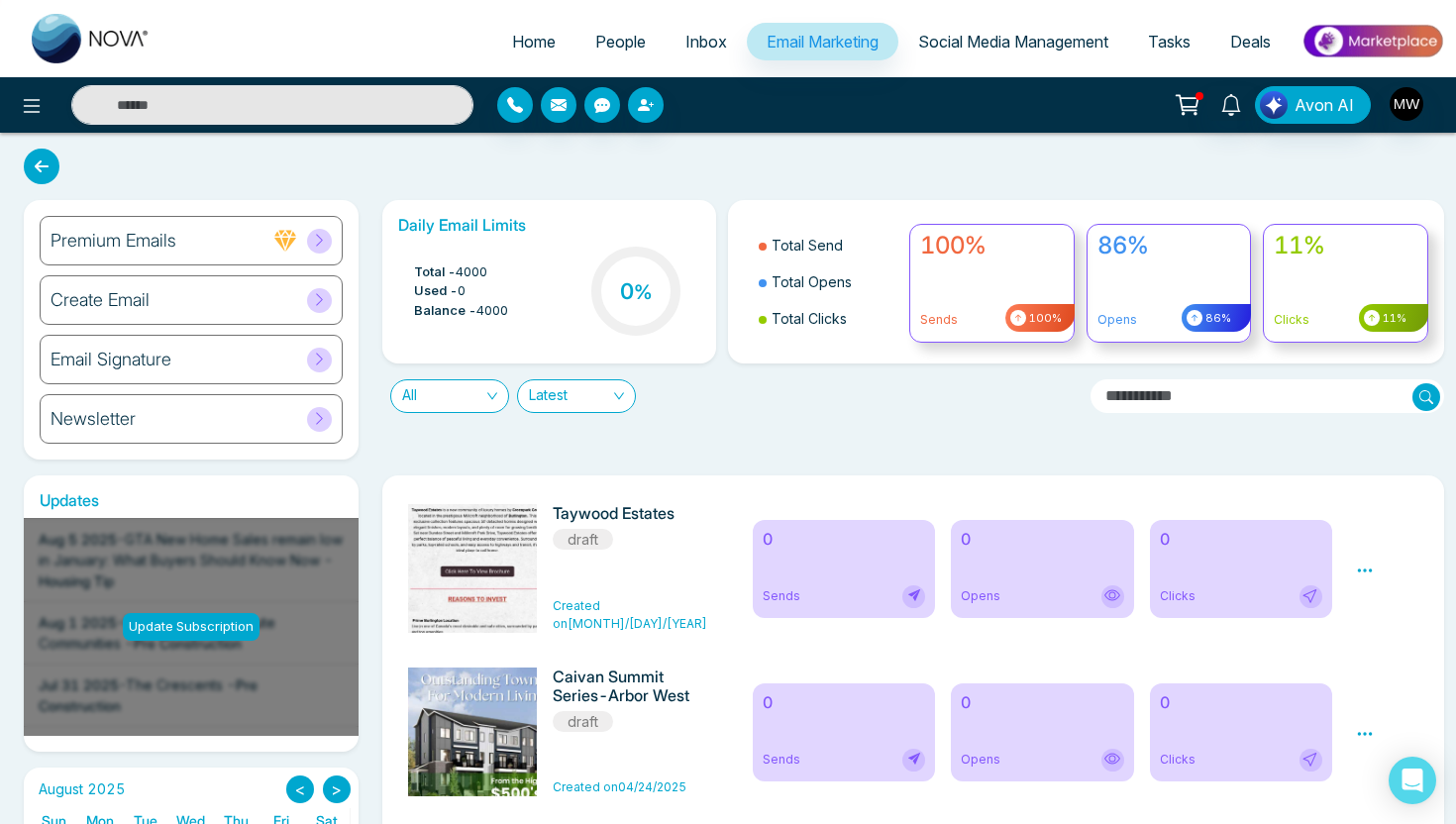 click on "Premium Emails" at bounding box center (191, 241) 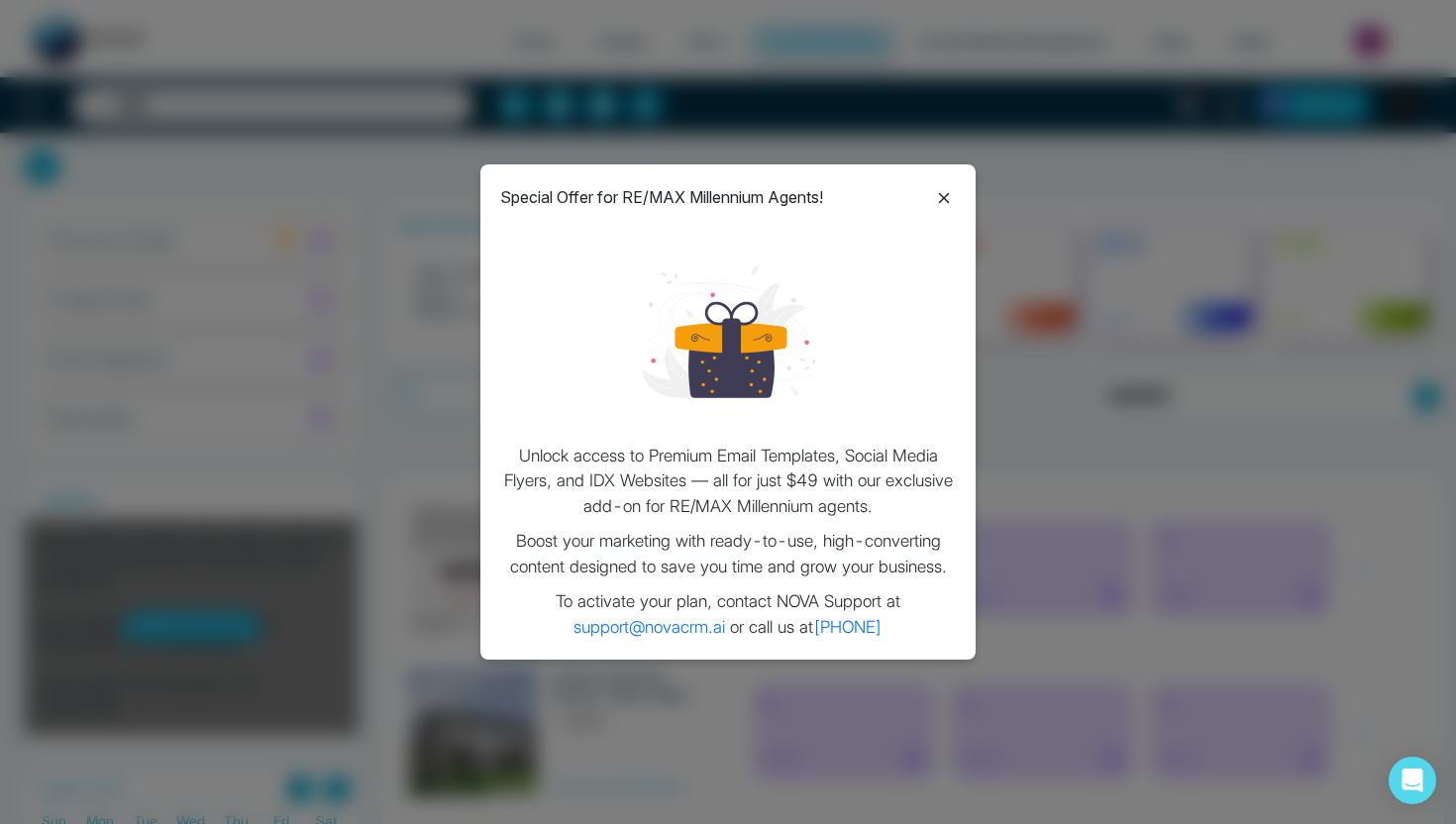 click 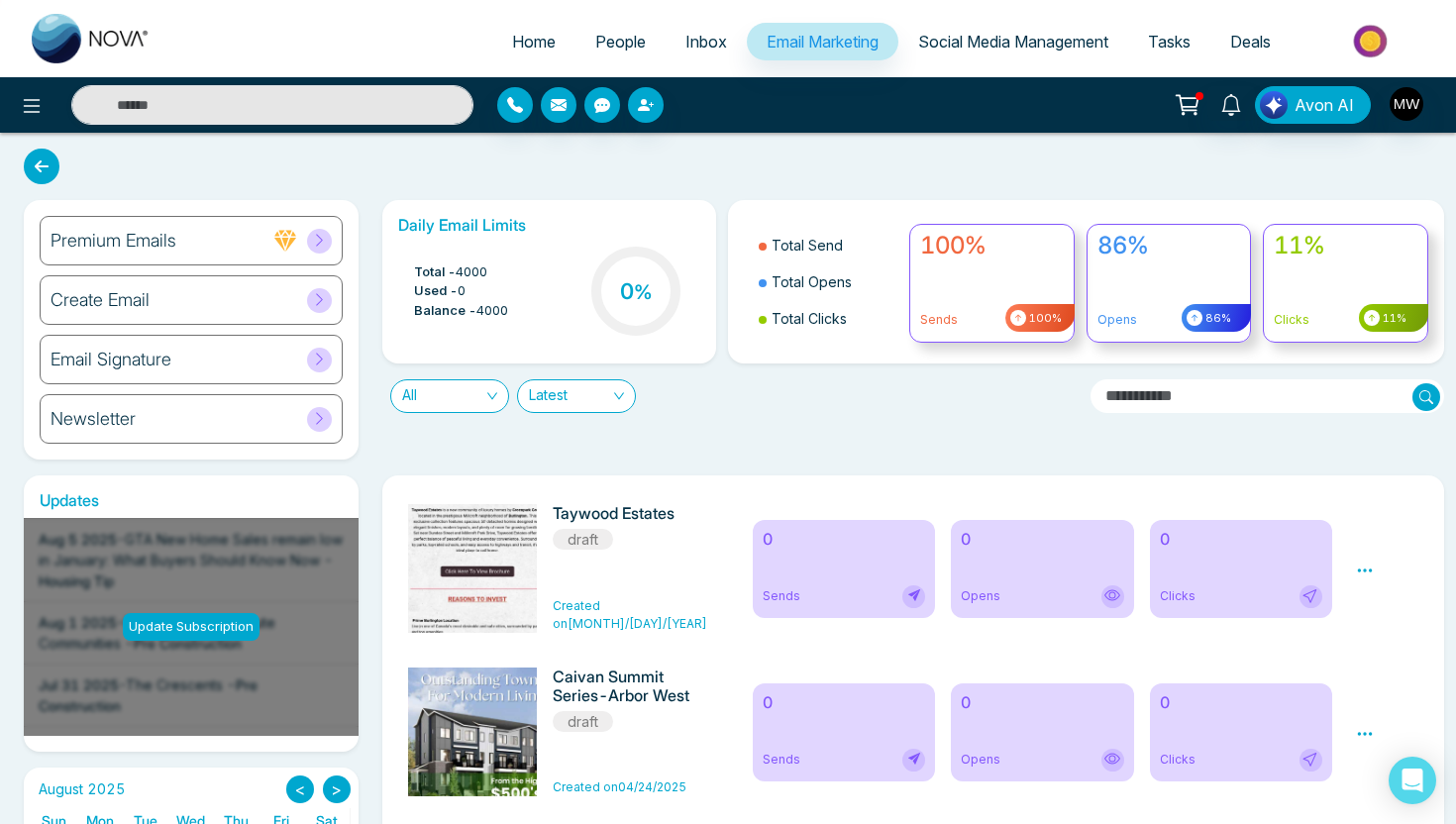 click on "Create Email" at bounding box center [191, 300] 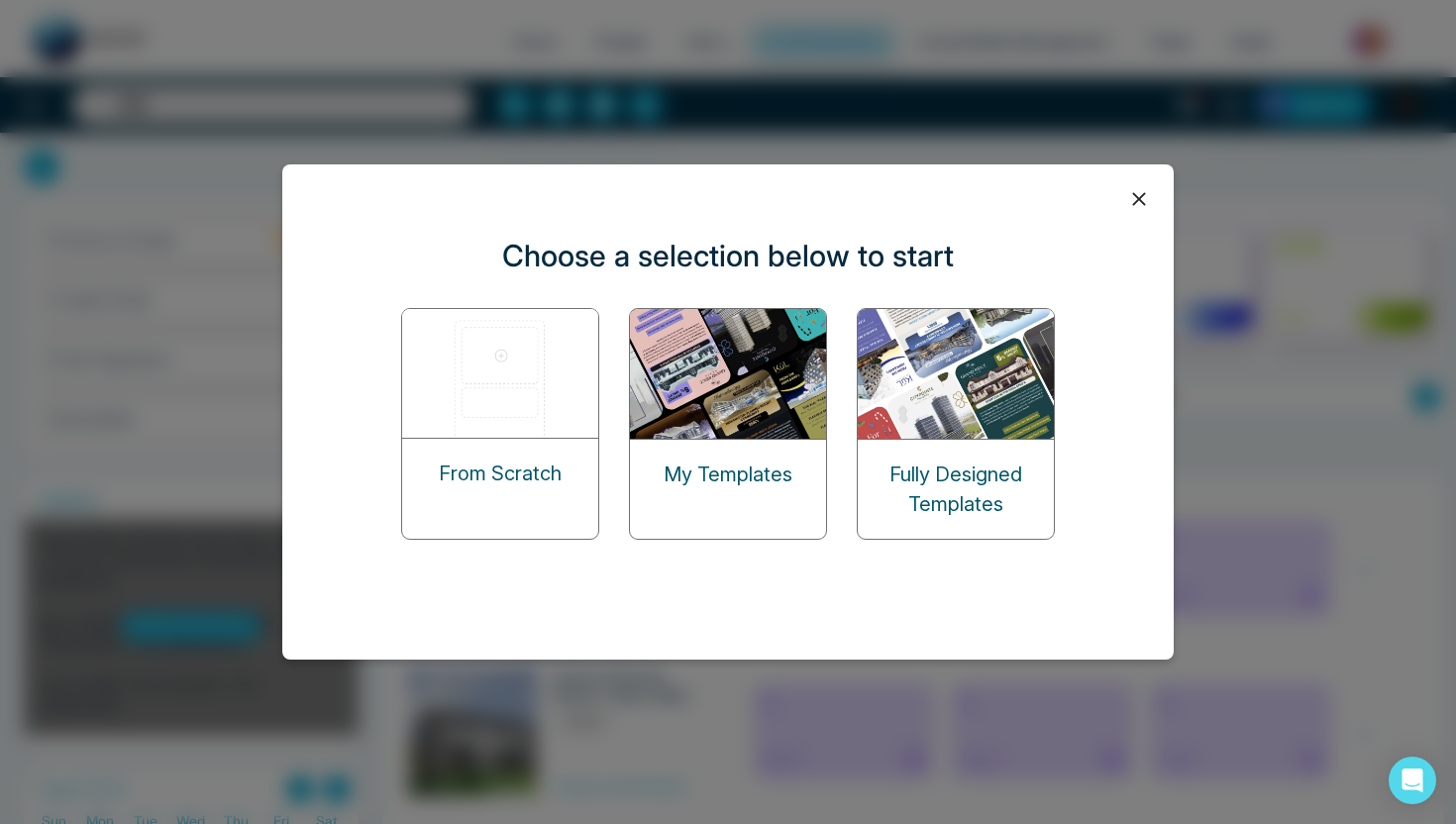 click 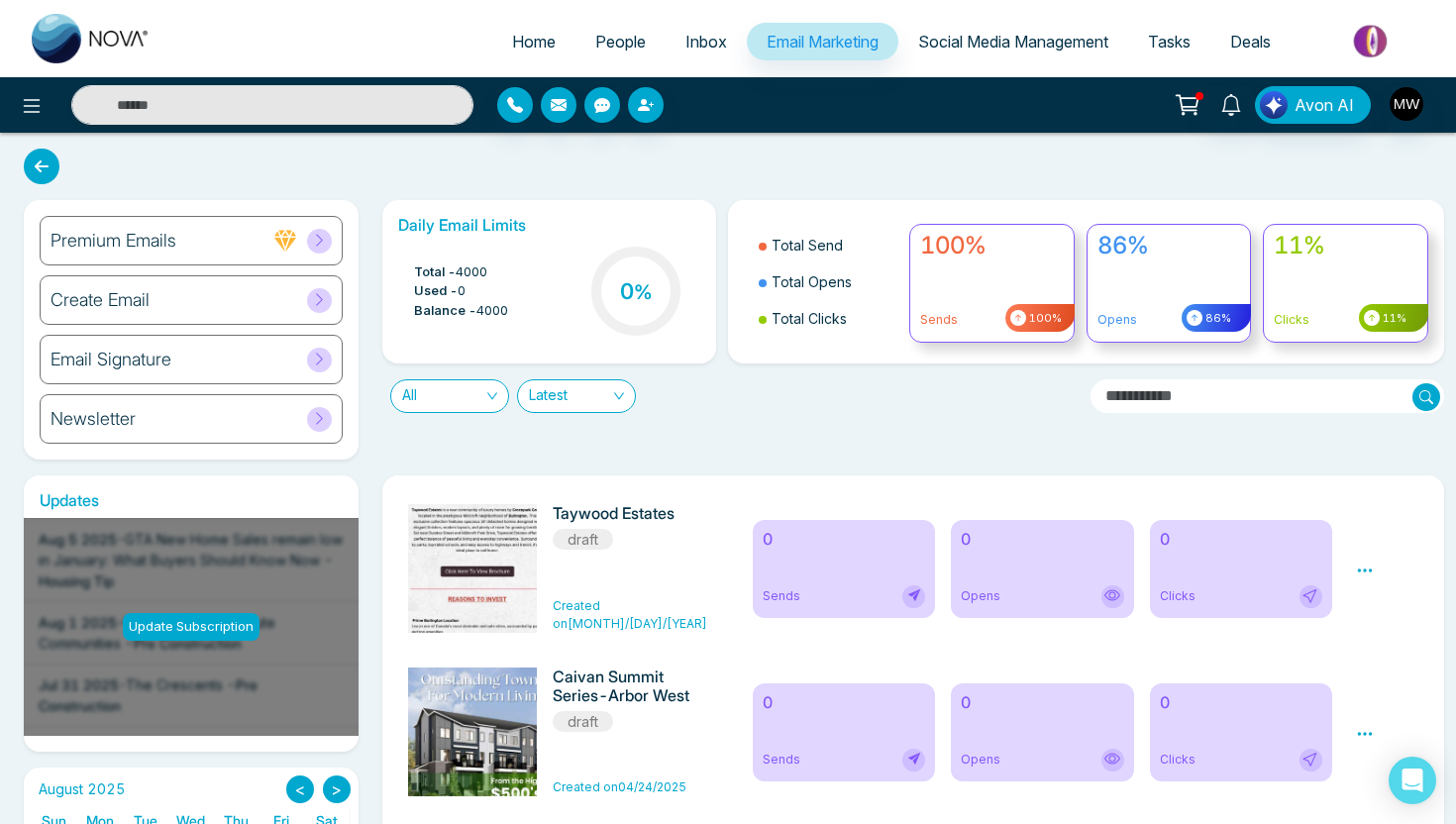 click on "Create Email" at bounding box center [191, 300] 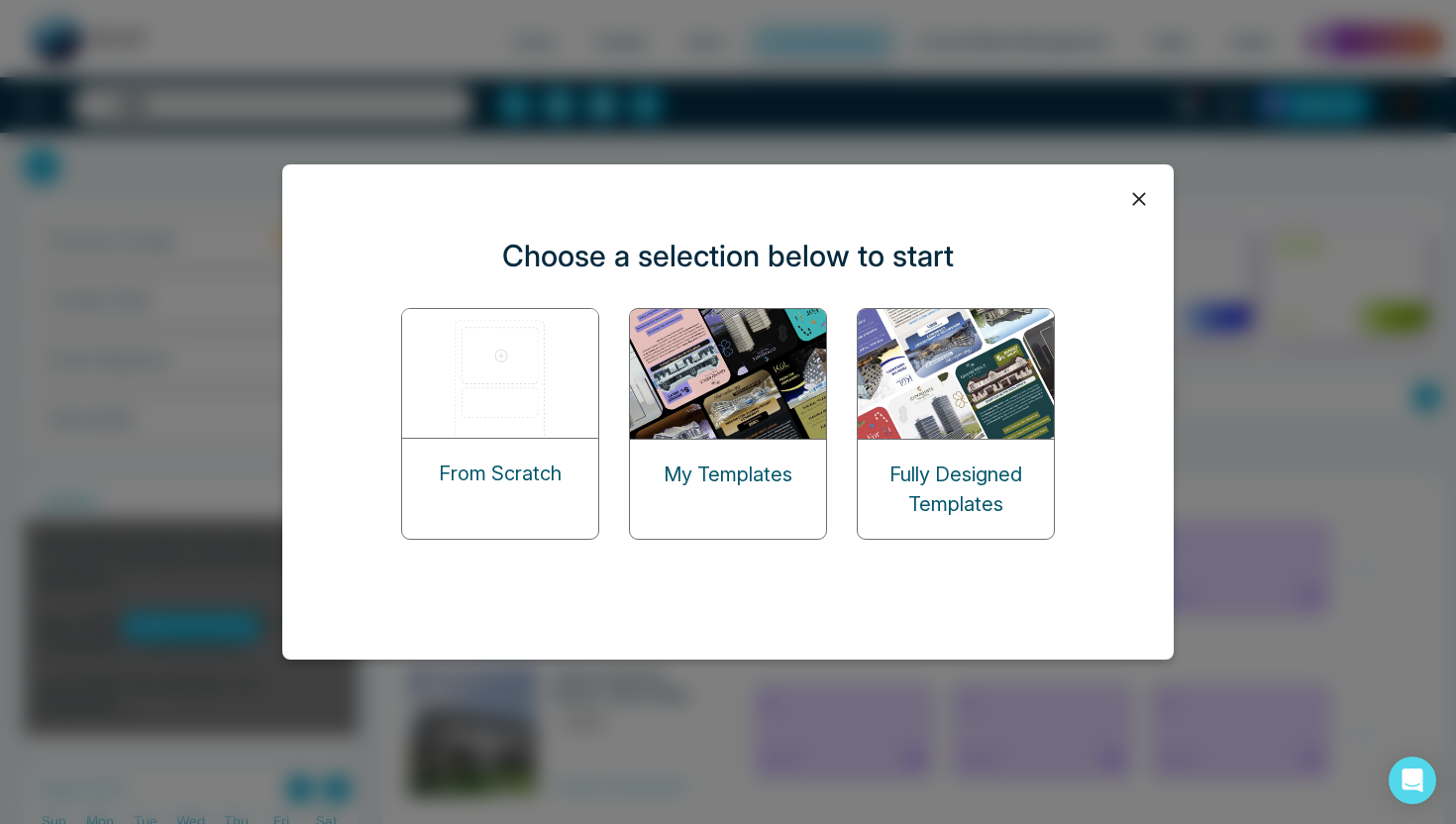 click on "Fully Designed Templates" at bounding box center [956, 489] 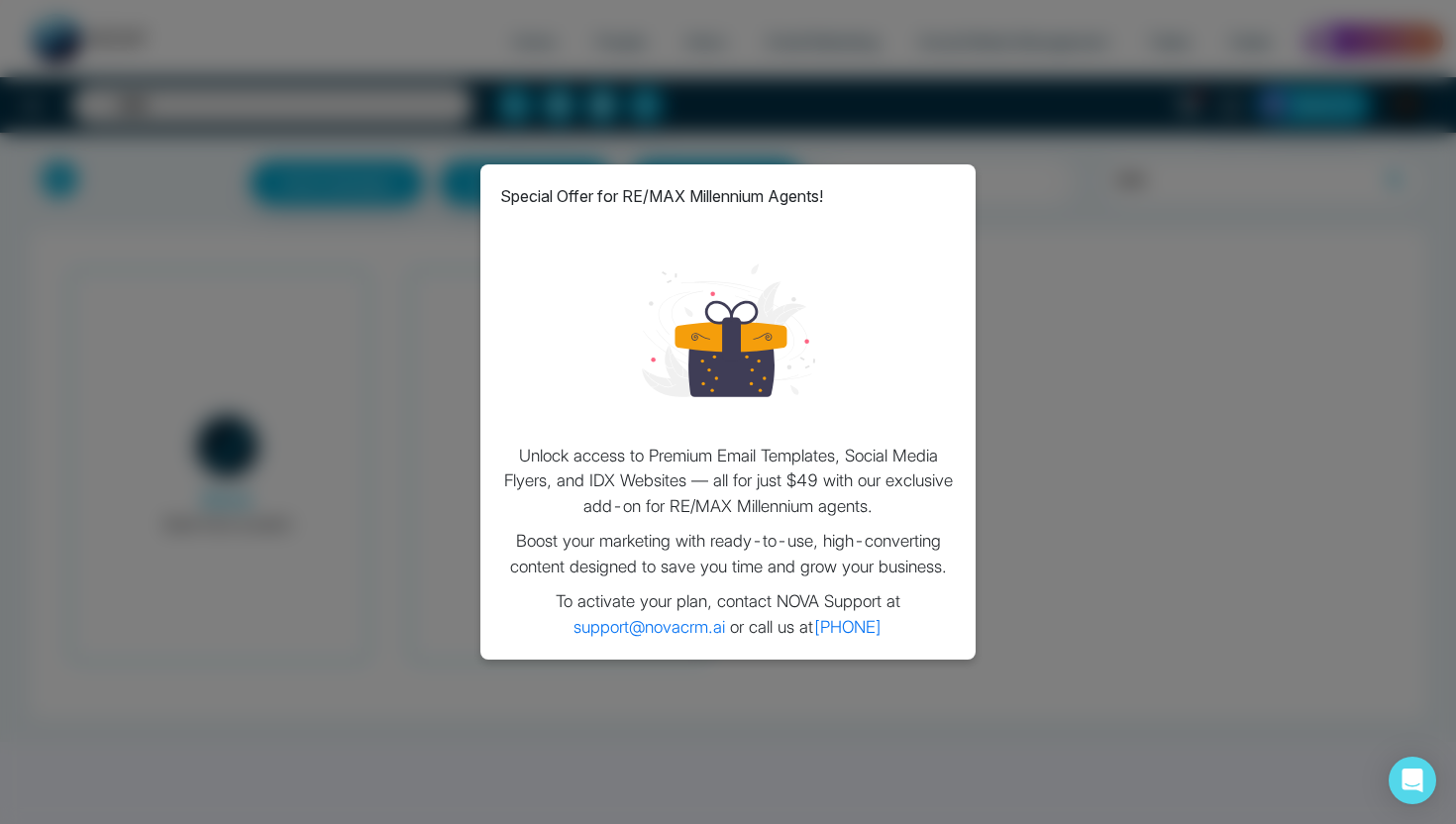 click on "Special Offer for RE/MAX Millennium Agents! Unlock access to Premium Email Templates, Social Media Flyers, and IDX Websites — all for just $49 with our exclusive add-on for RE/MAX Millennium agents. Boost your marketing with ready-to-use, high-converting content designed to save you time and grow your business. To activate your plan, contact NOVA Support at   support@novacrm.ai    or call us at  [PHONE]" at bounding box center (728, 412) 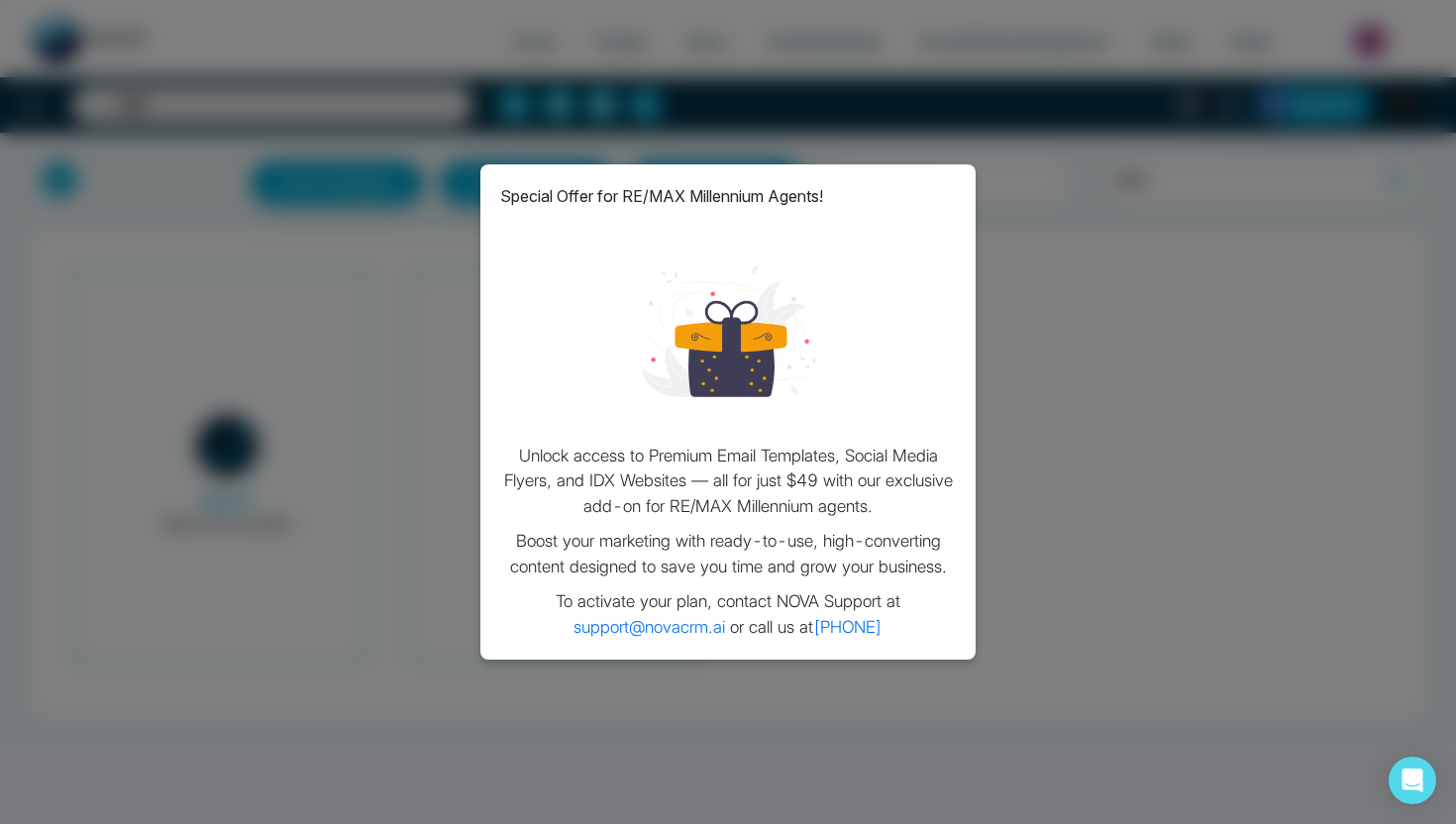 click on "Special Offer for RE/MAX Millennium Agents! Unlock access to Premium Email Templates, Social Media Flyers, and IDX Websites — all for just $49 with our exclusive add-on for RE/MAX Millennium agents. Boost your marketing with ready-to-use, high-converting content designed to save you time and grow your business. To activate your plan, contact NOVA Support at   support@novacrm.ai    or call us at  [PHONE]" at bounding box center (728, 412) 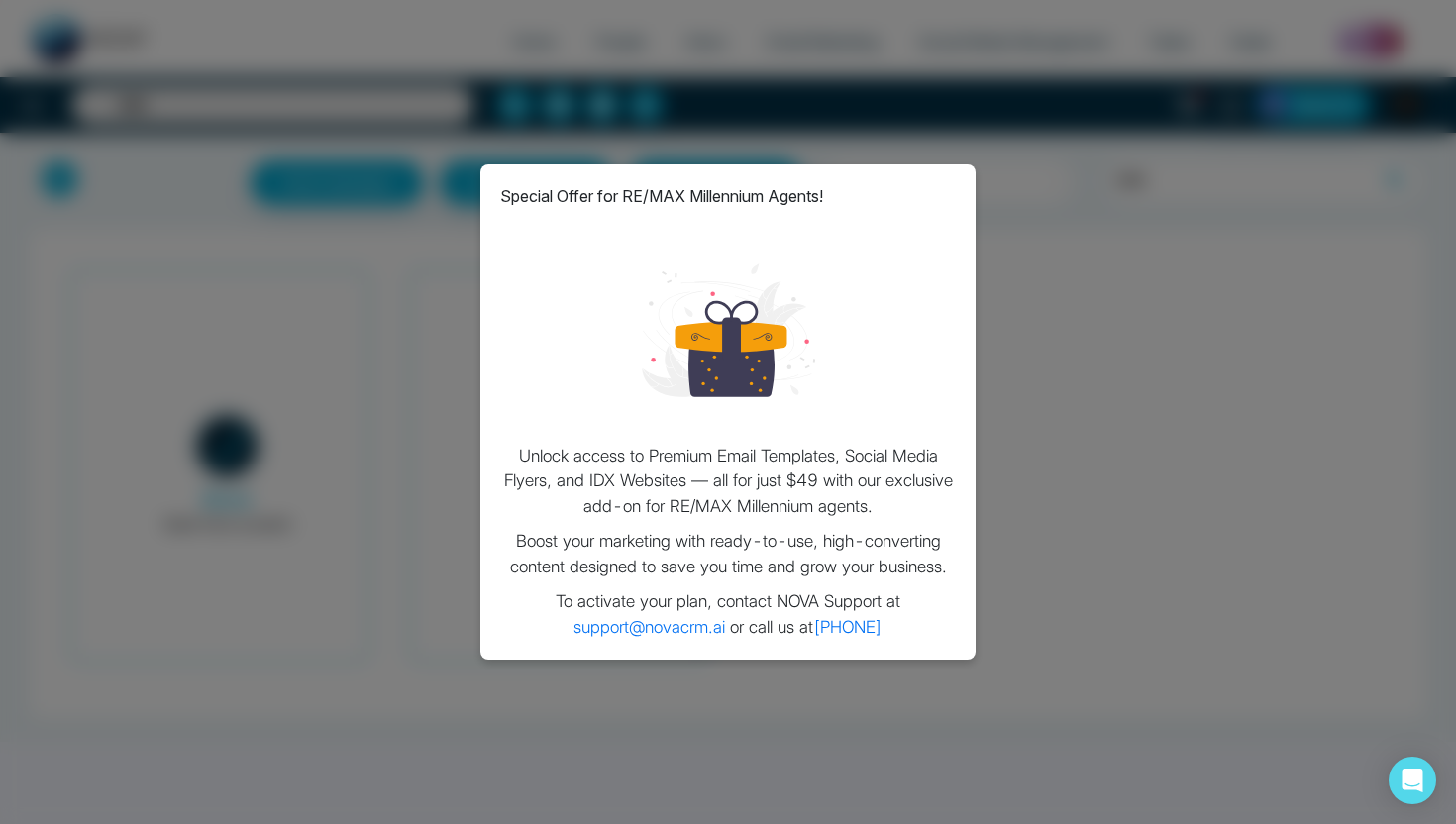 click on "Special Offer for RE/MAX Millennium Agents! Unlock access to Premium Email Templates, Social Media Flyers, and IDX Websites — all for just $49 with our exclusive add-on for RE/MAX Millennium agents. Boost your marketing with ready-to-use, high-converting content designed to save you time and grow your business. To activate your plan, contact NOVA Support at   support@novacrm.ai    or call us at  [PHONE]" at bounding box center [728, 412] 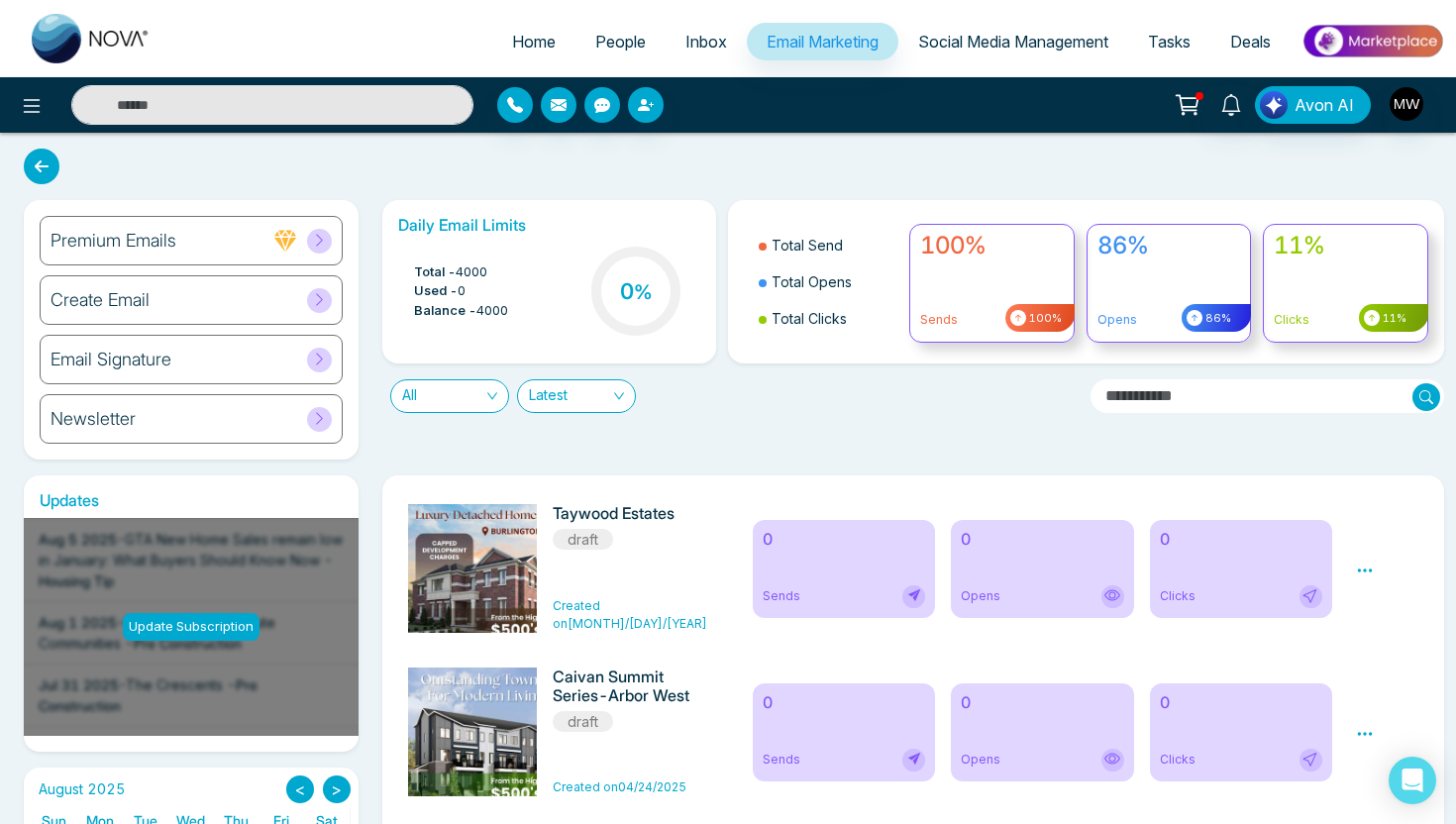 click on "Social Media Management" at bounding box center (1013, 42) 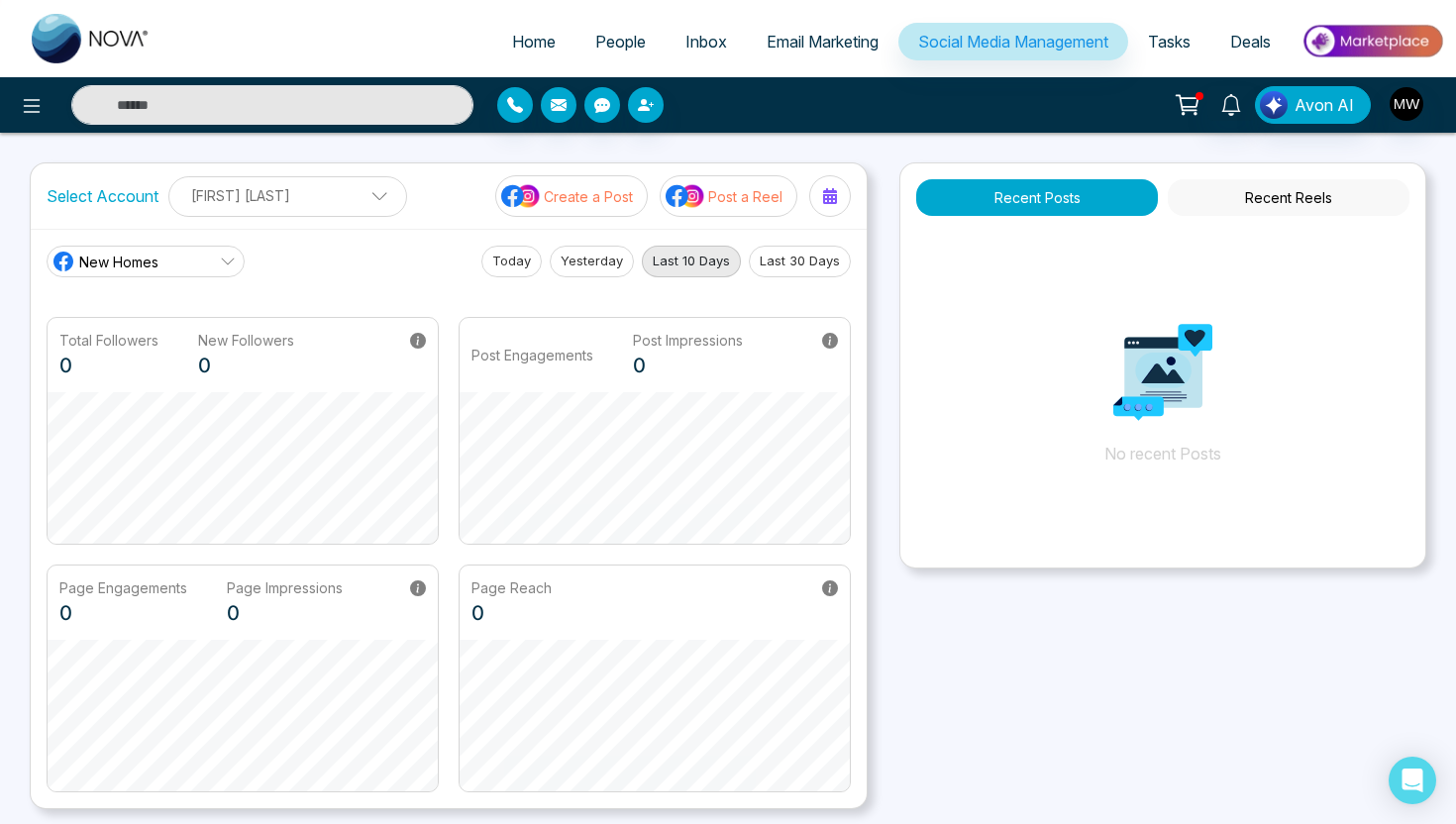 scroll, scrollTop: 206, scrollLeft: 0, axis: vertical 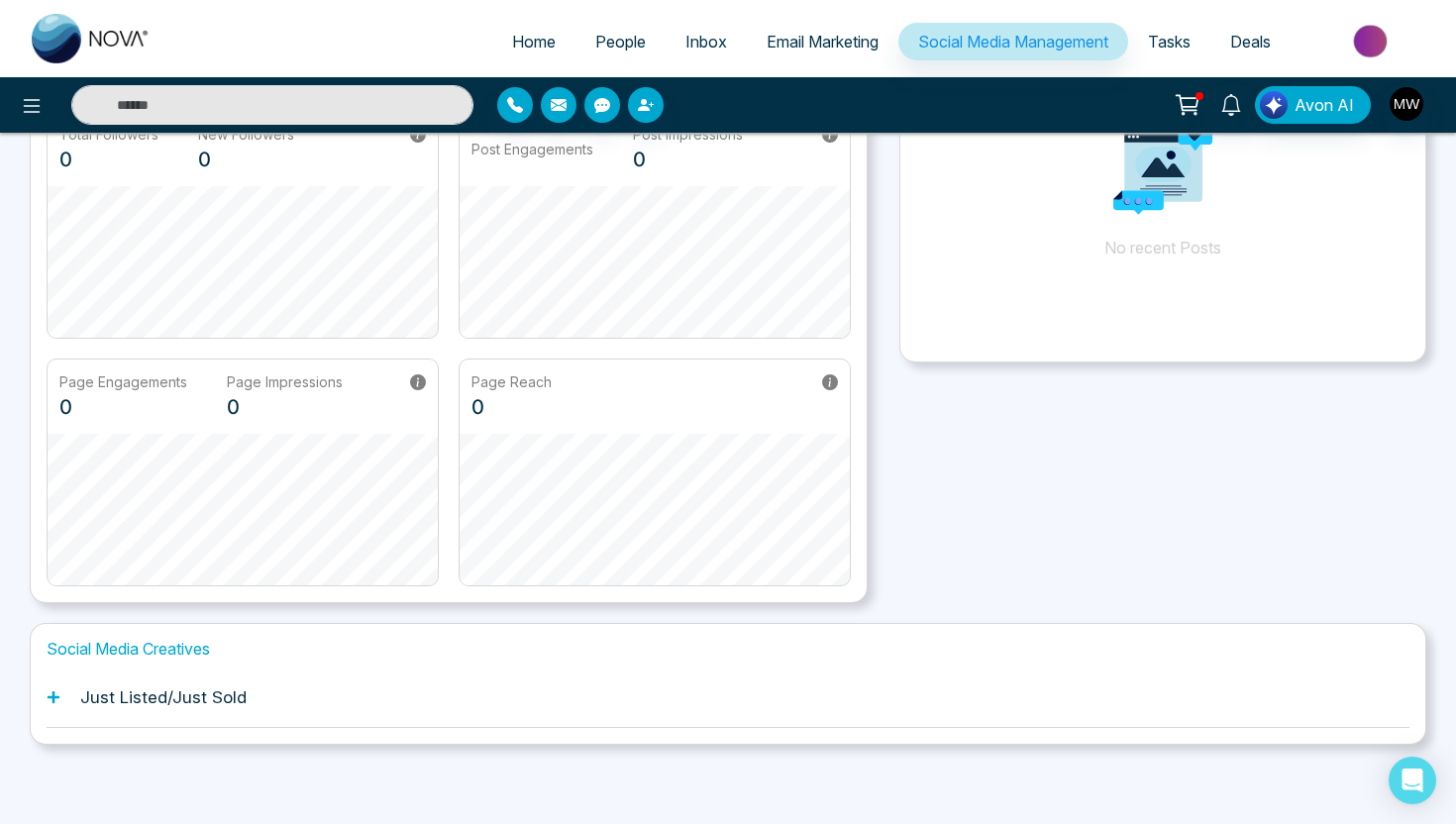 click on "Social Media Creatives" at bounding box center (728, 649) 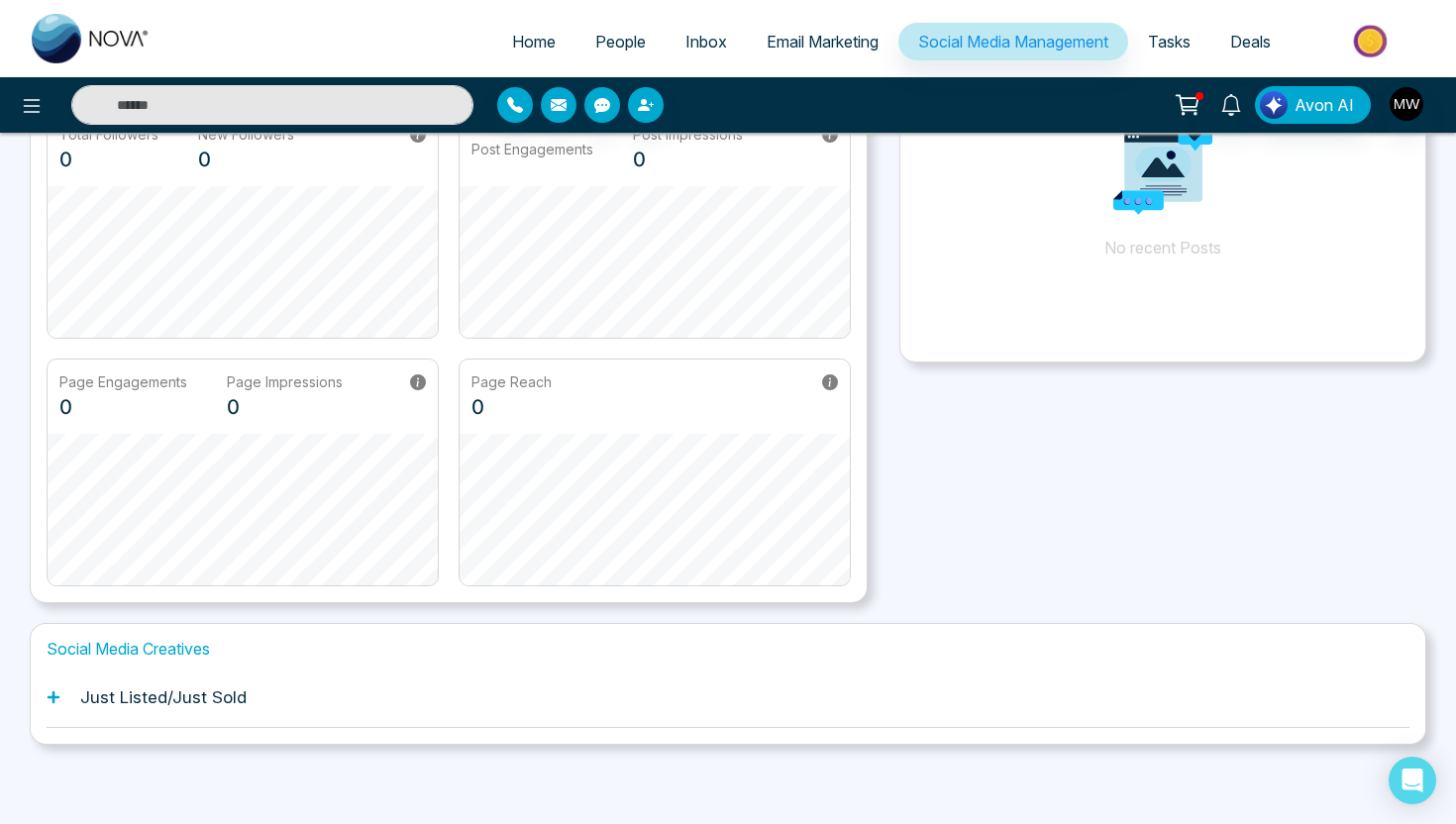 click on "Just Listed/Just Sold" at bounding box center (163, 697) 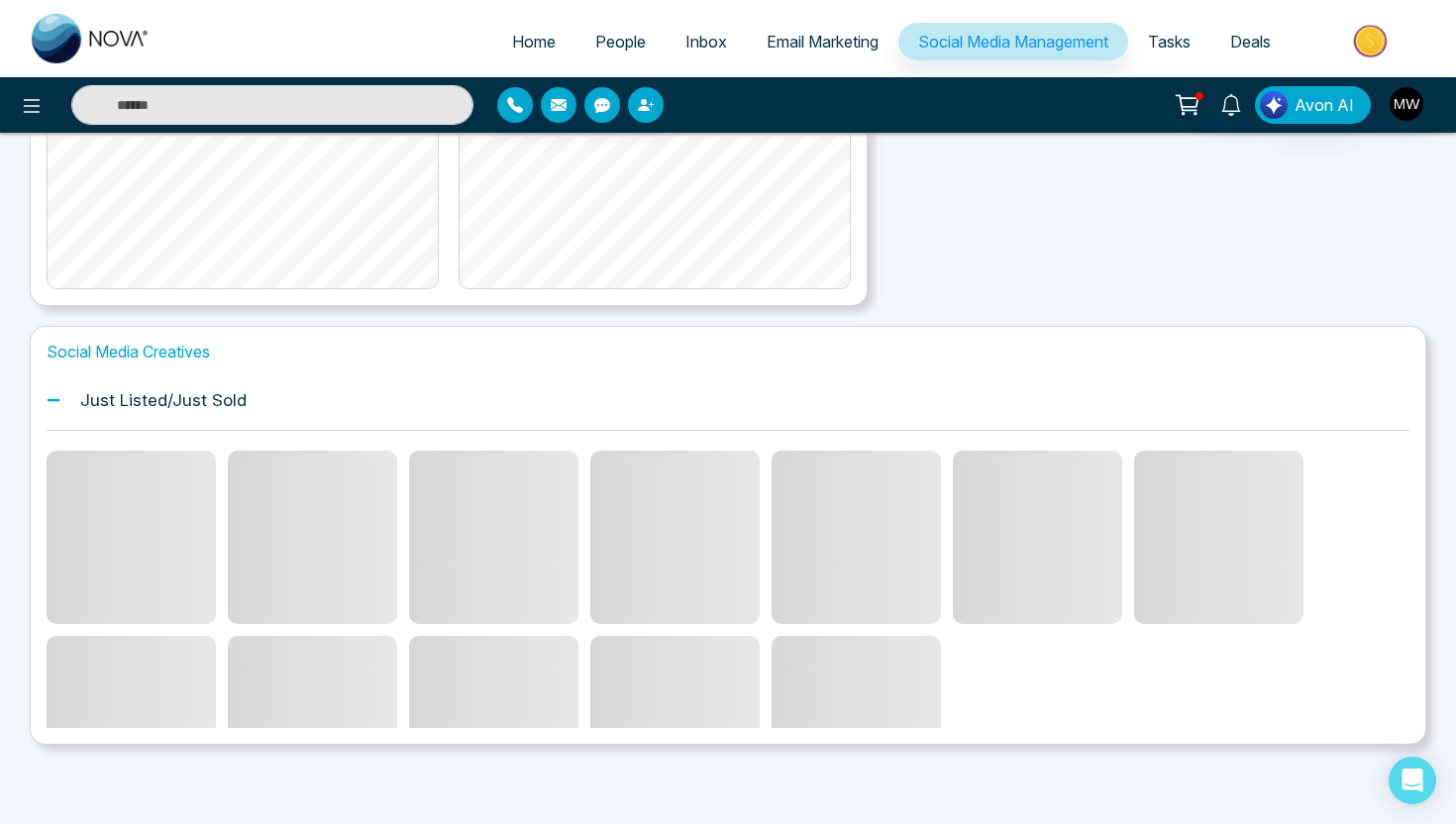 scroll, scrollTop: 419, scrollLeft: 0, axis: vertical 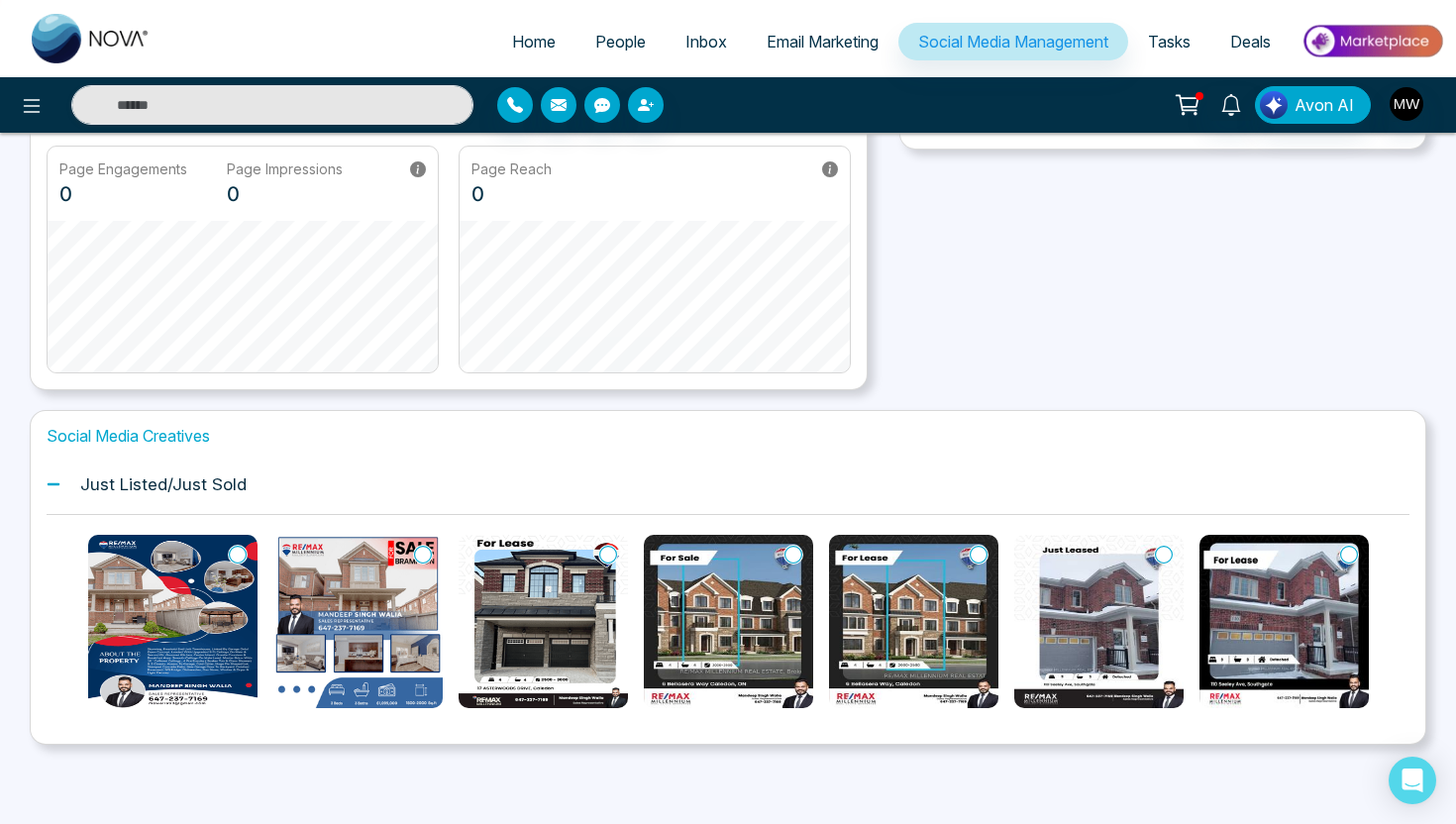 click on "People" at bounding box center (620, 42) 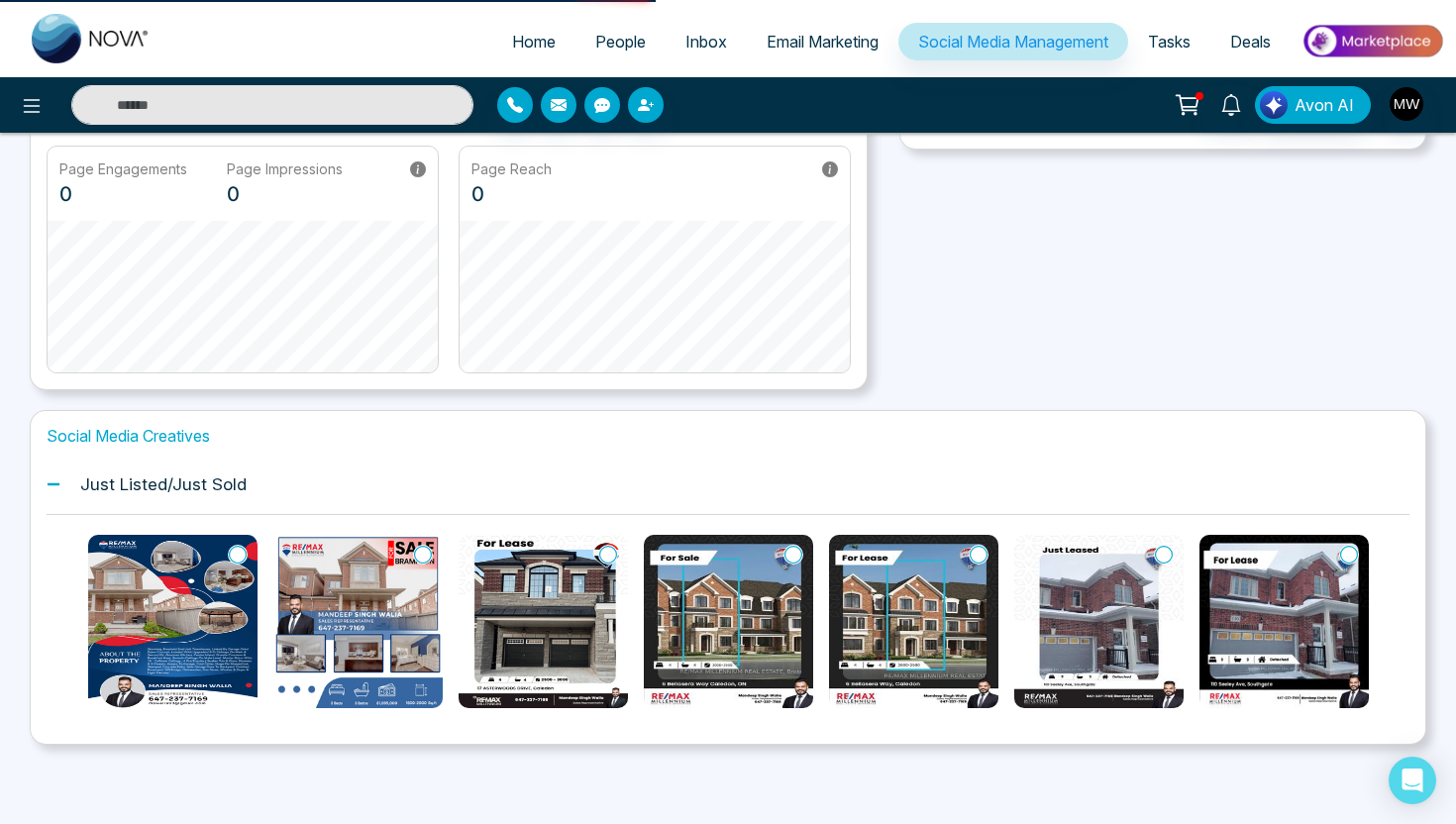 scroll, scrollTop: 0, scrollLeft: 0, axis: both 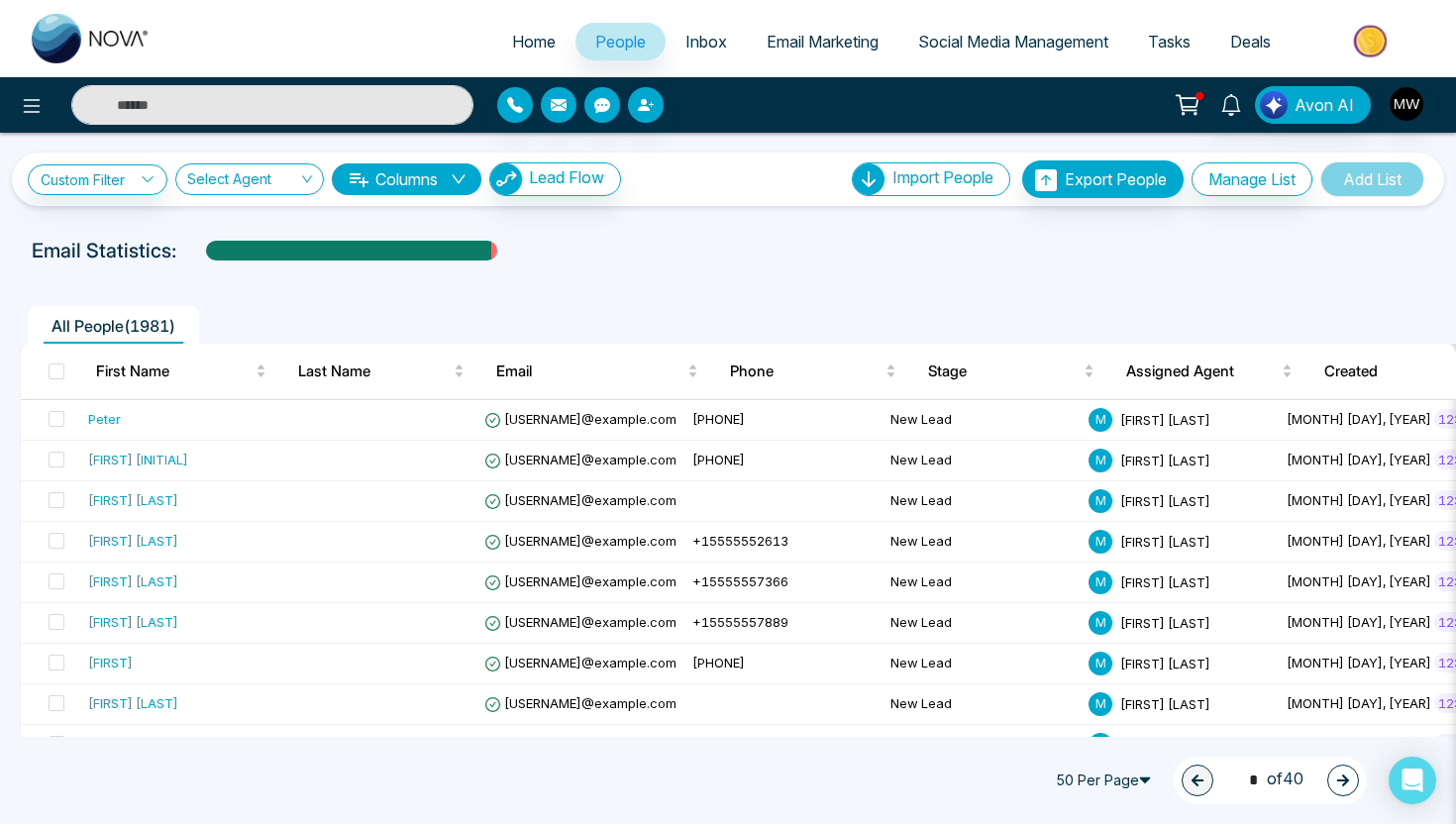 click on "Home" at bounding box center [534, 42] 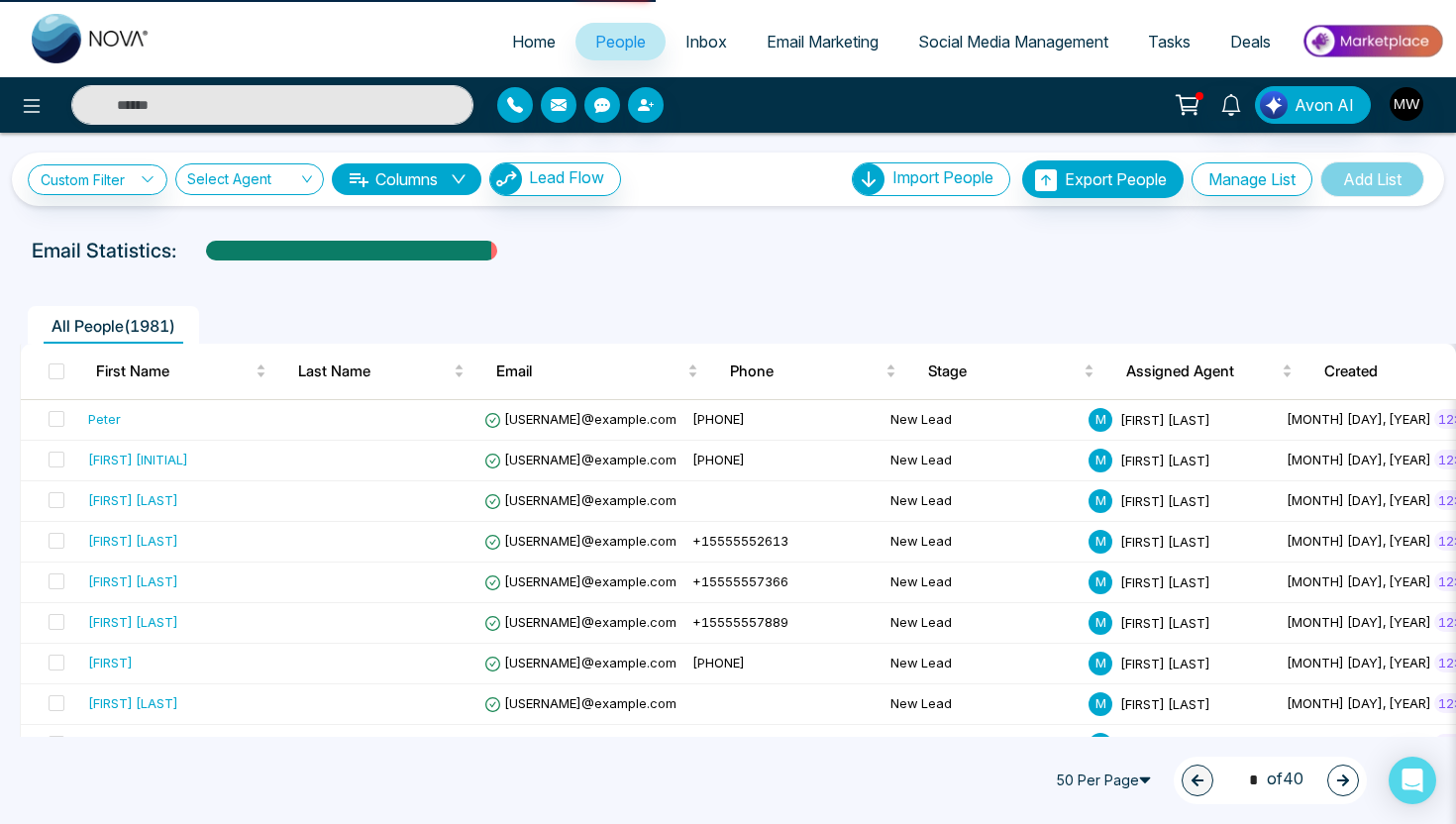 select on "*" 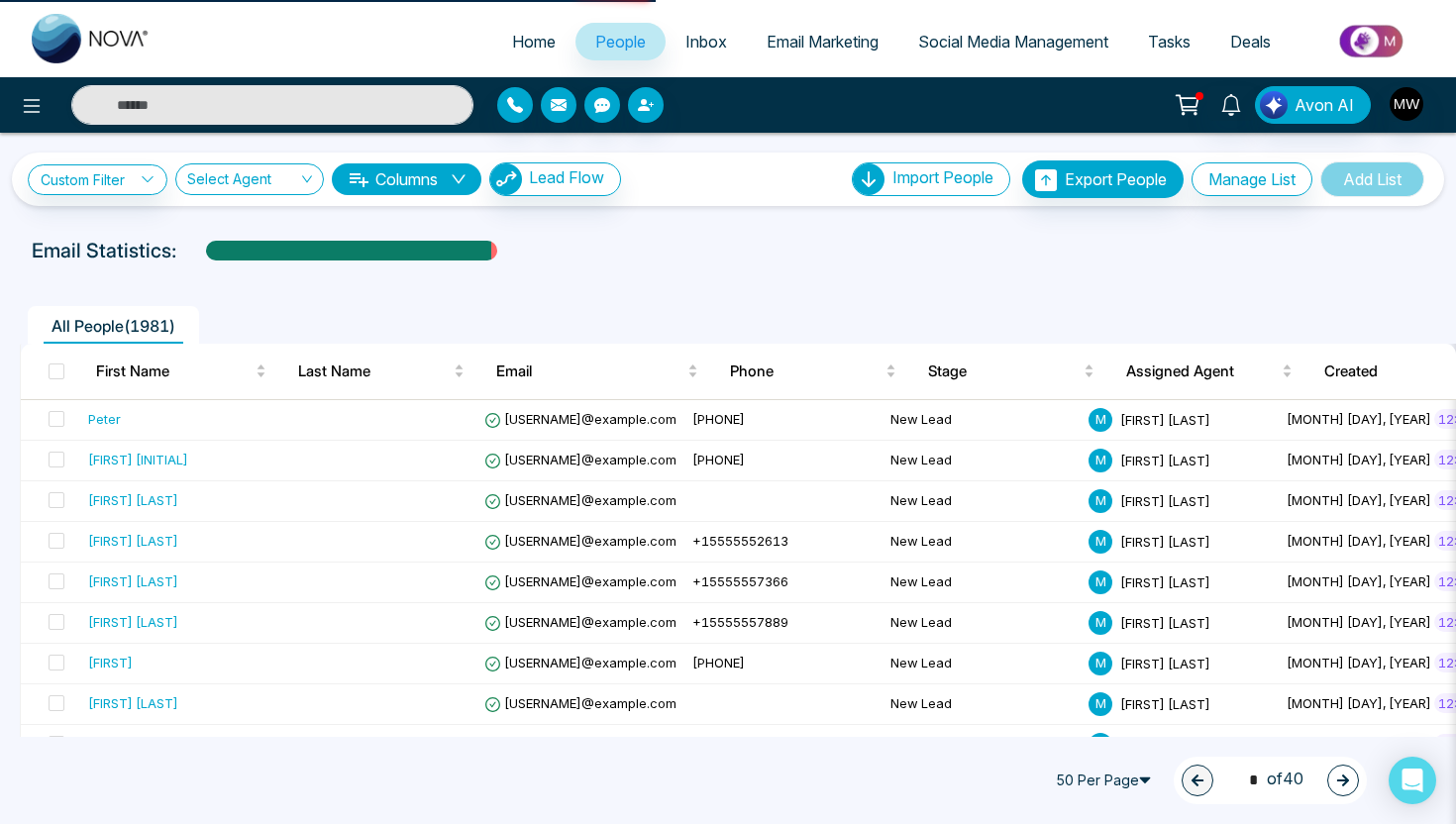 select on "*" 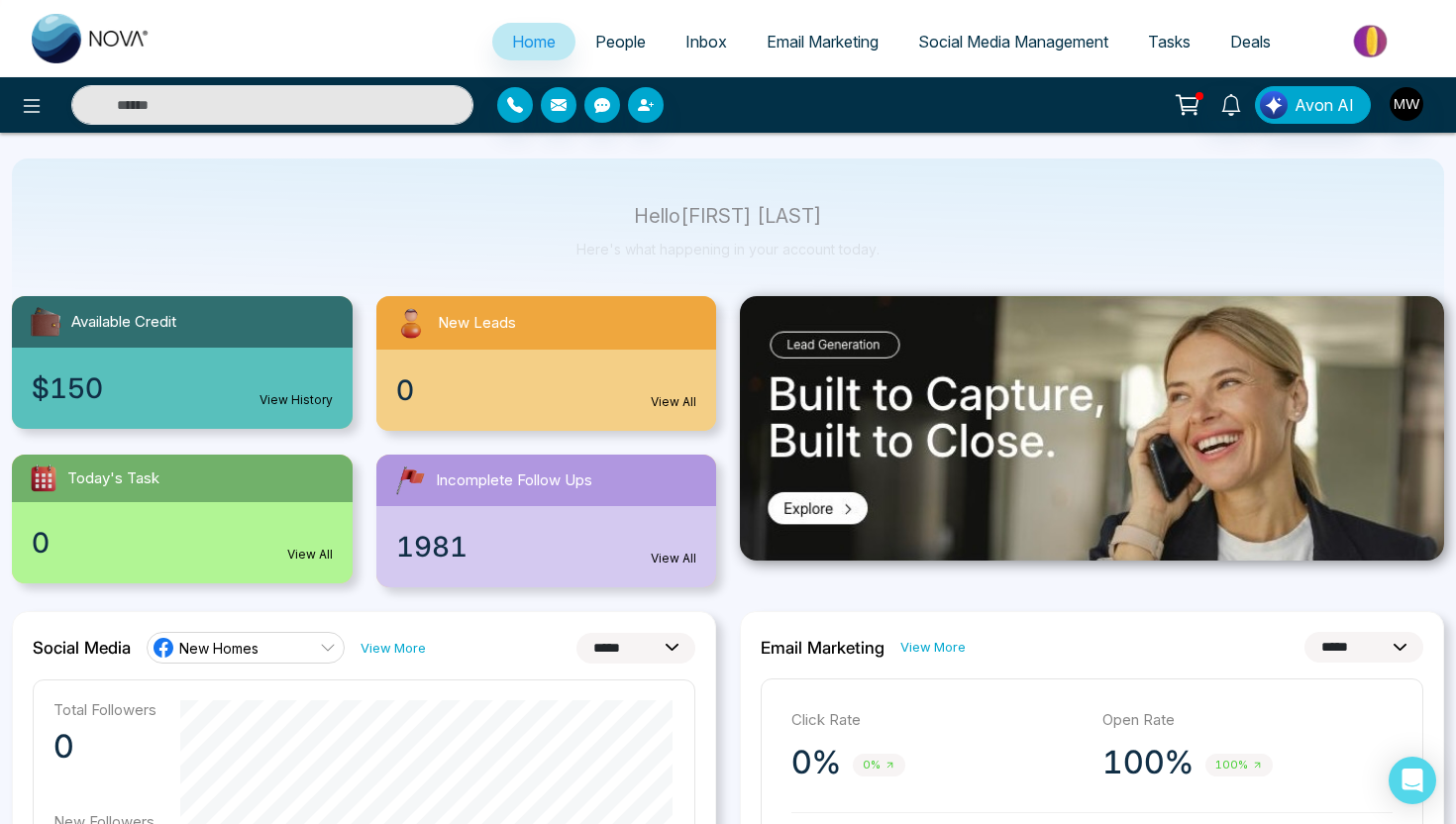 scroll, scrollTop: 113, scrollLeft: 0, axis: vertical 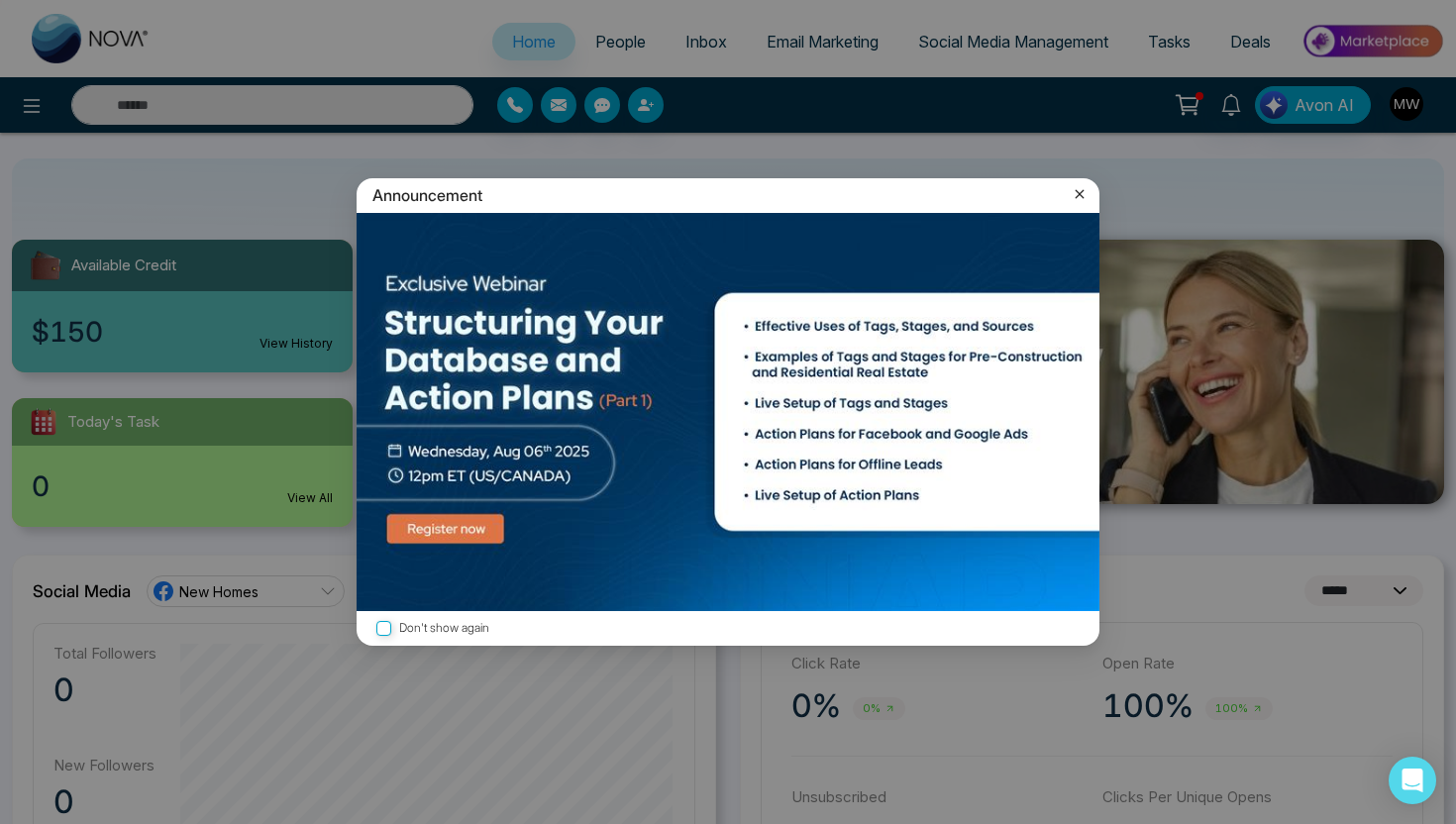 click 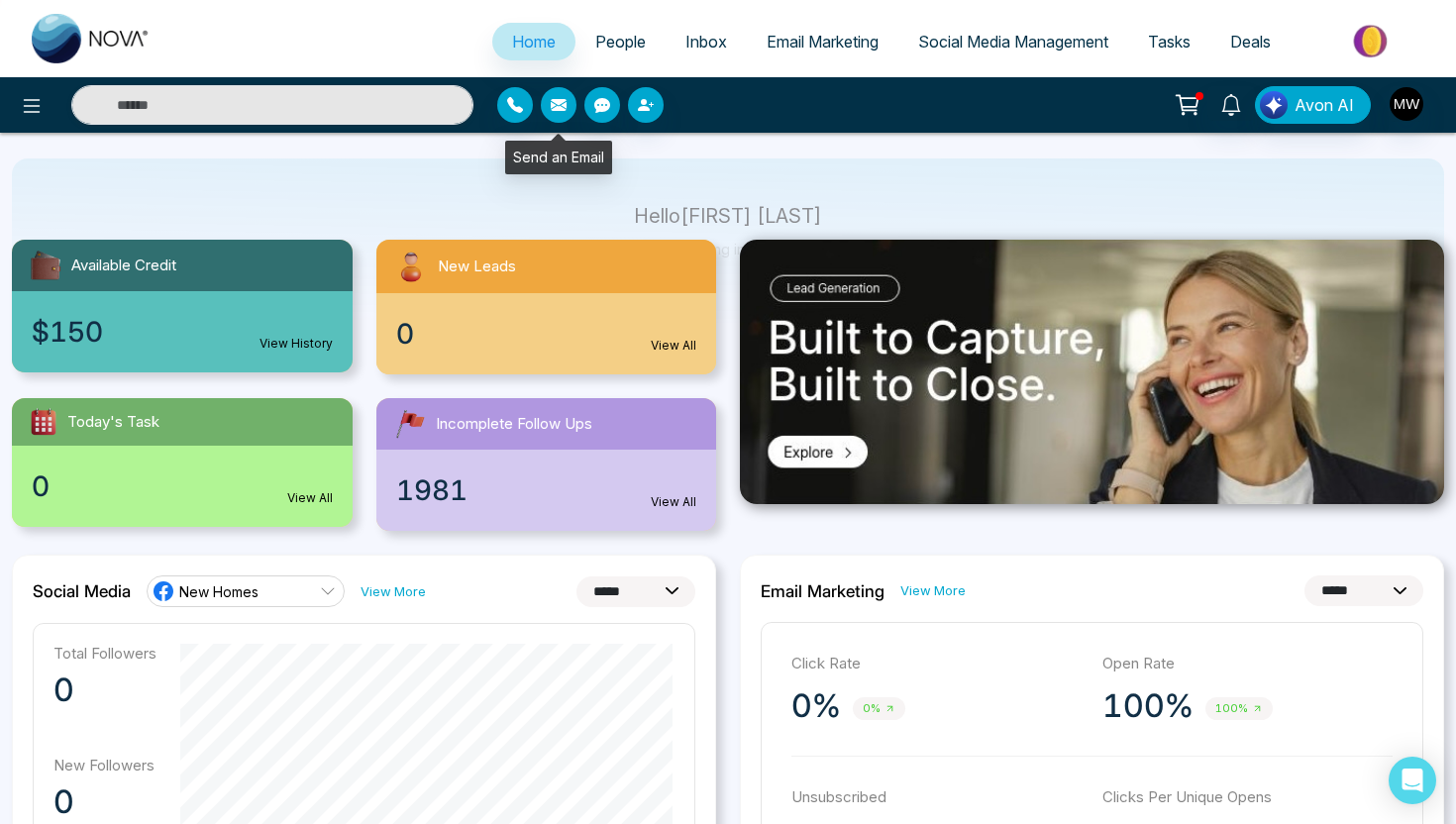 click 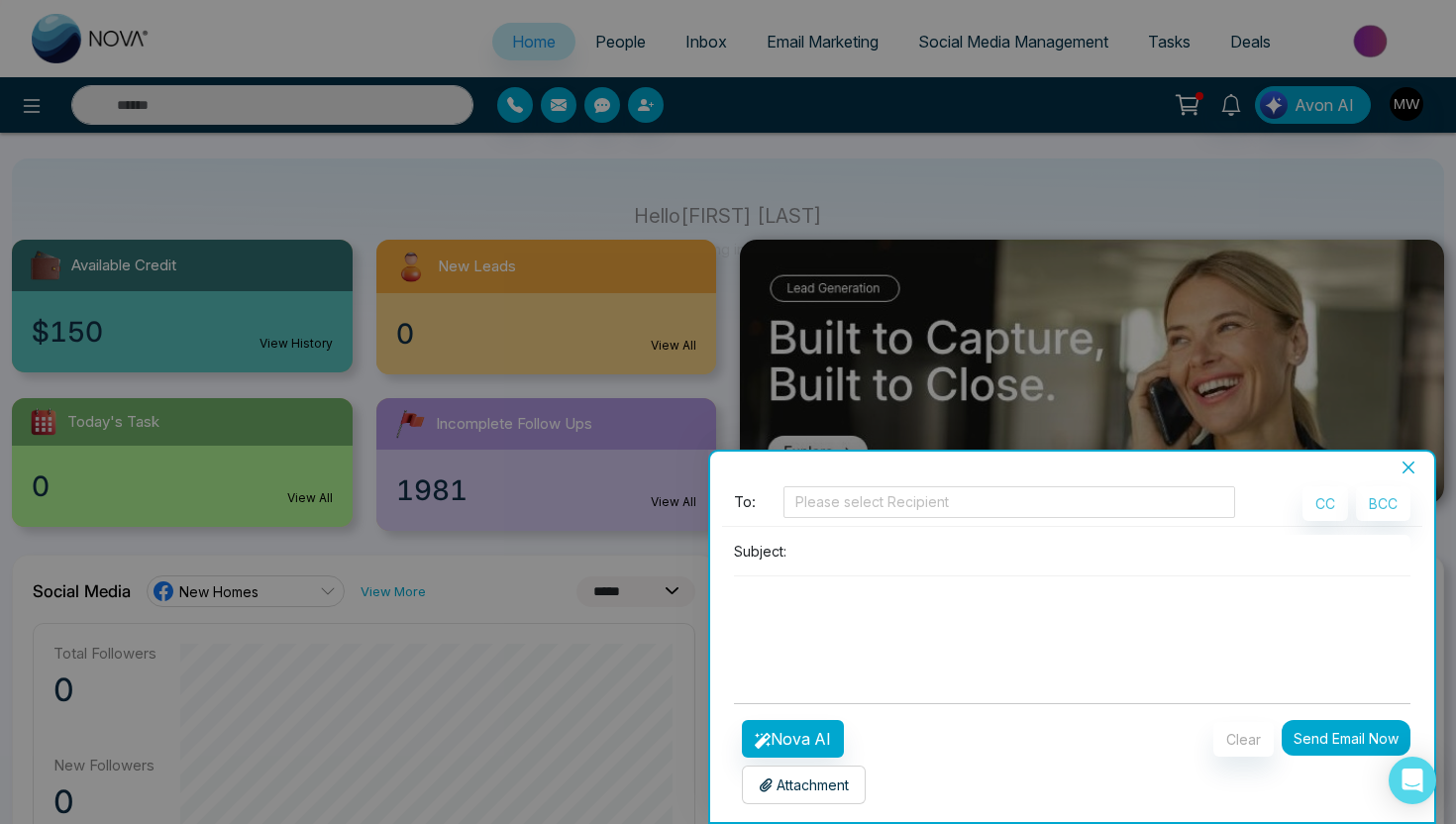click at bounding box center [728, 412] 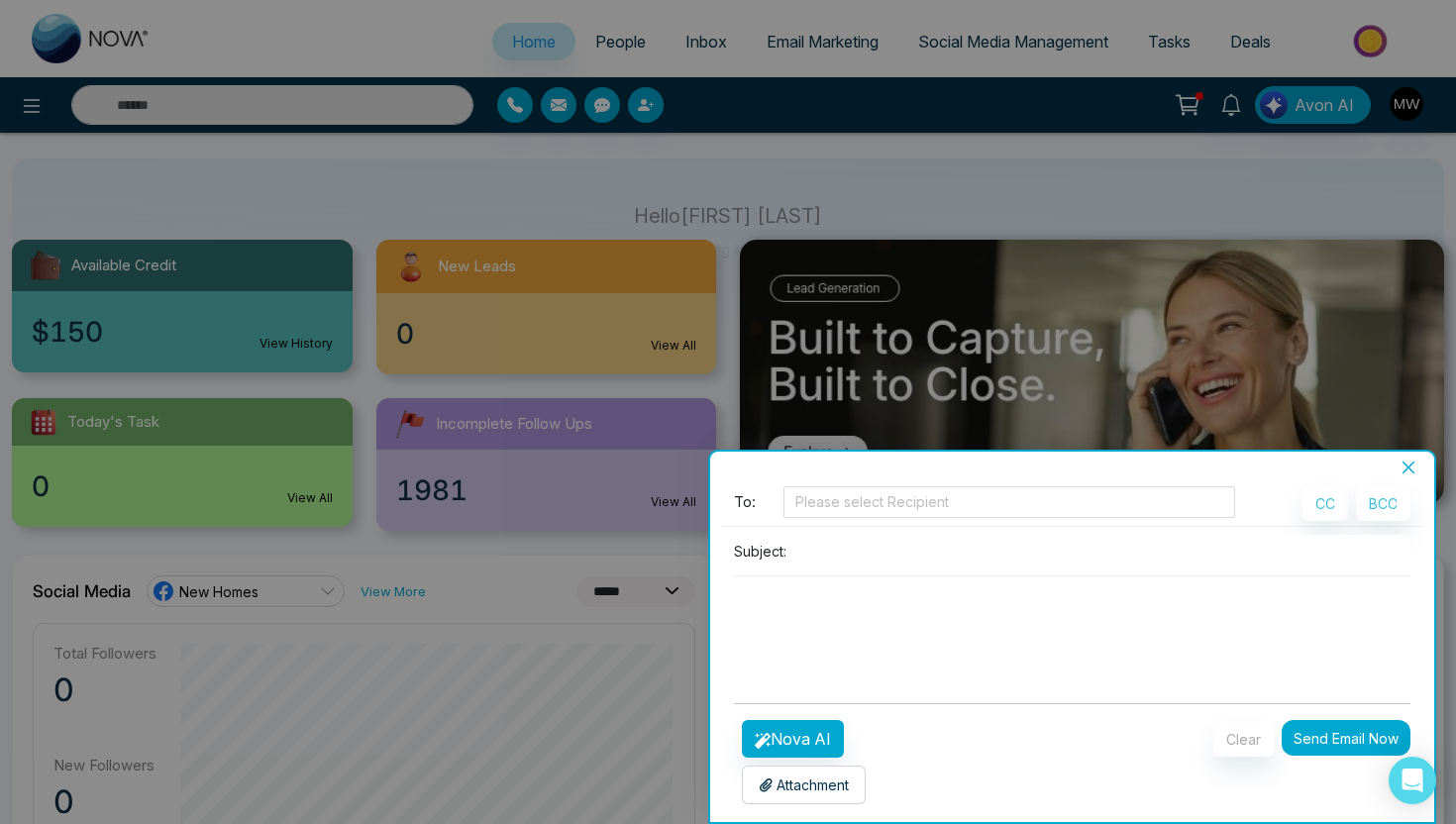 click at bounding box center [728, 412] 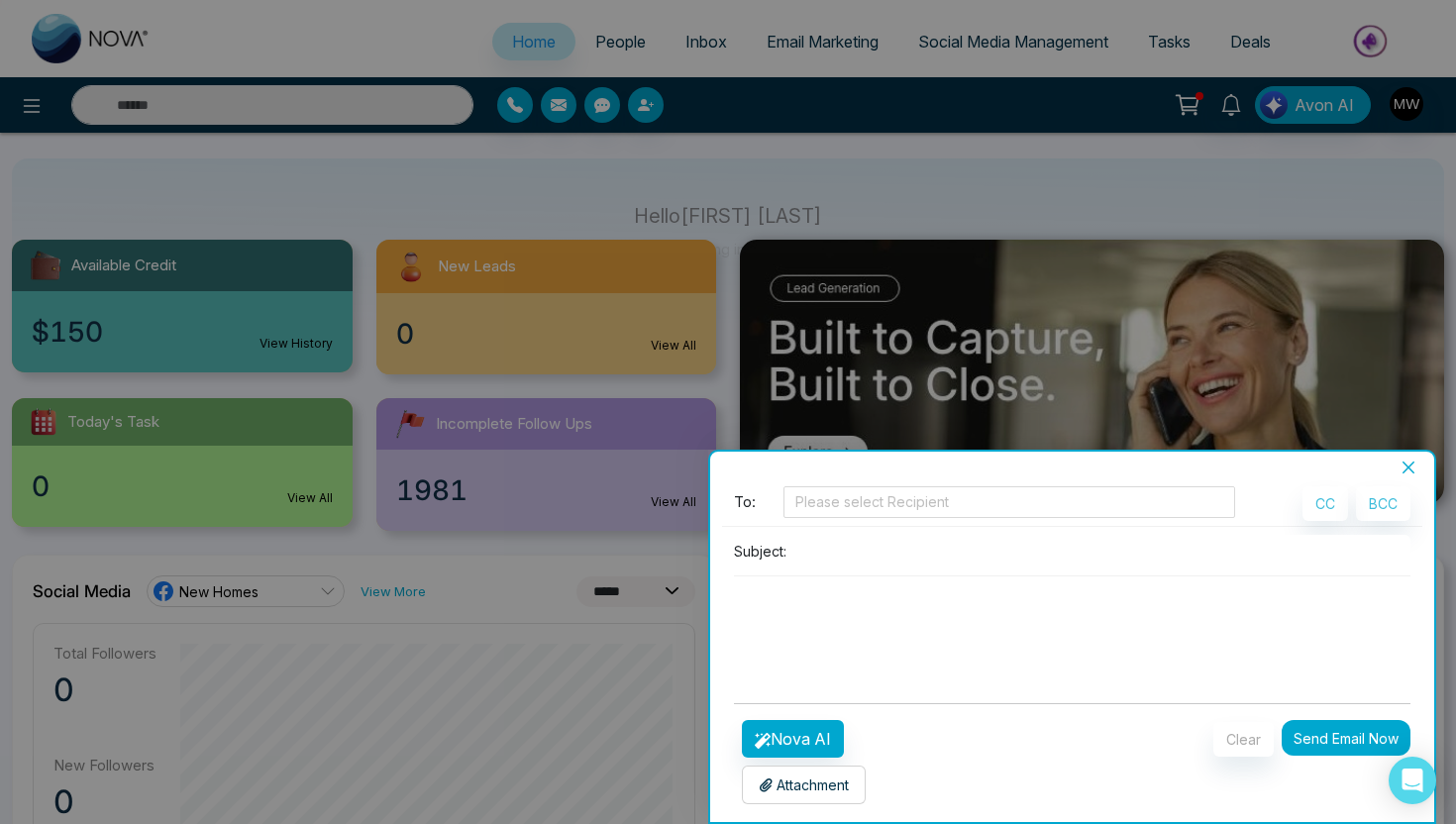 click at bounding box center (1408, 467) 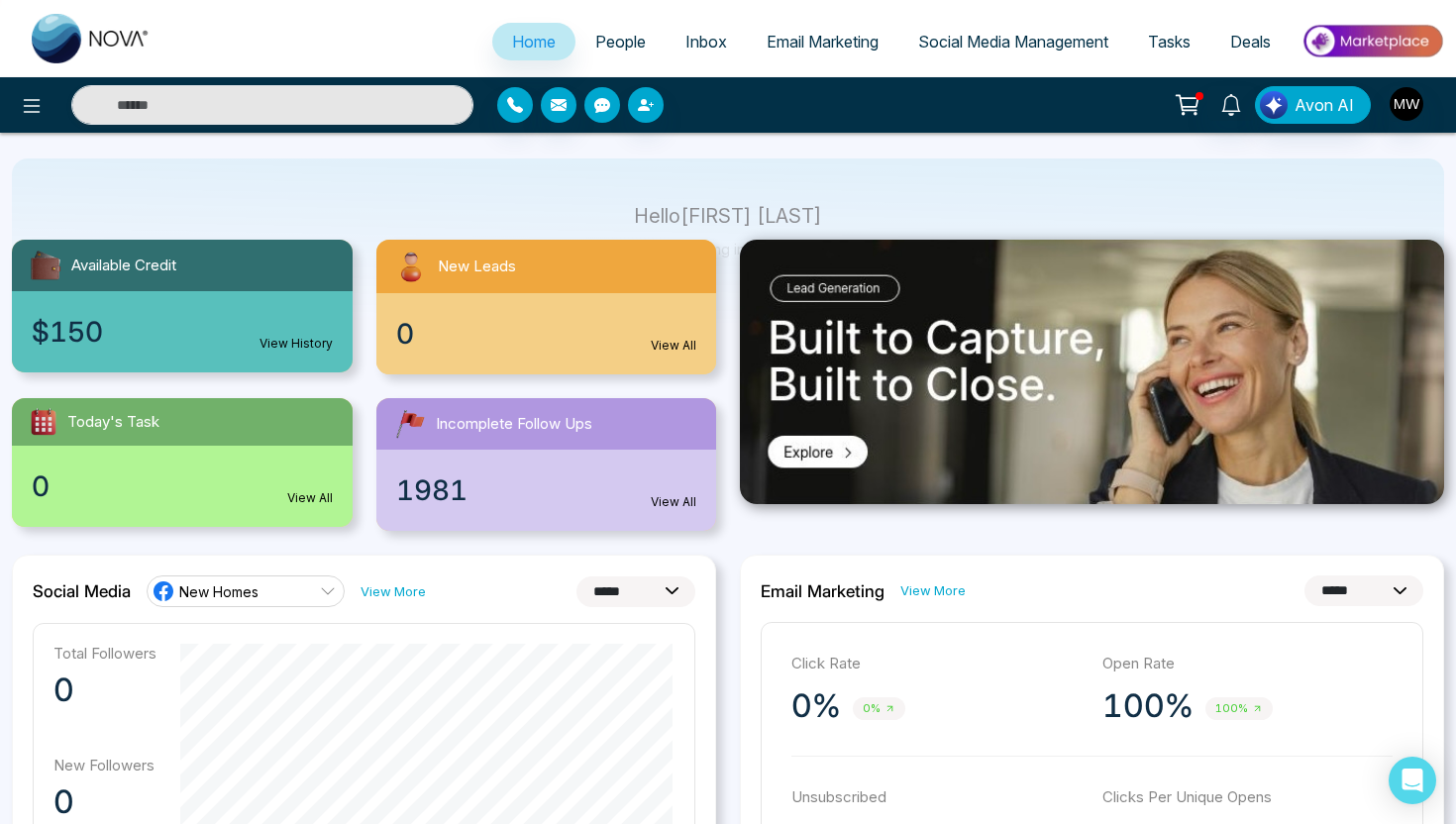 click 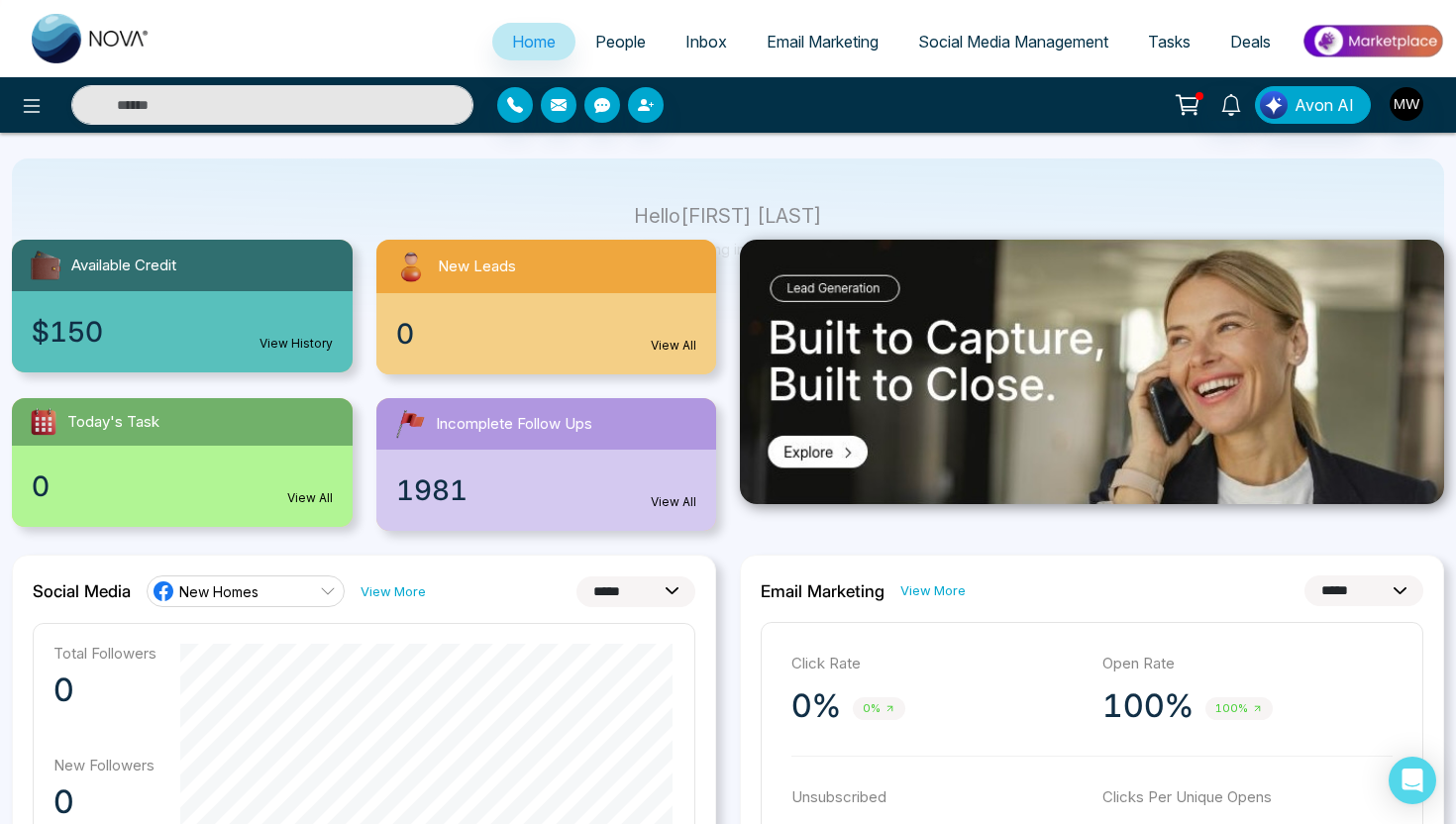 click on "Hello  [FIRST] [LAST] Here's what happening in your account today." at bounding box center [728, 241] 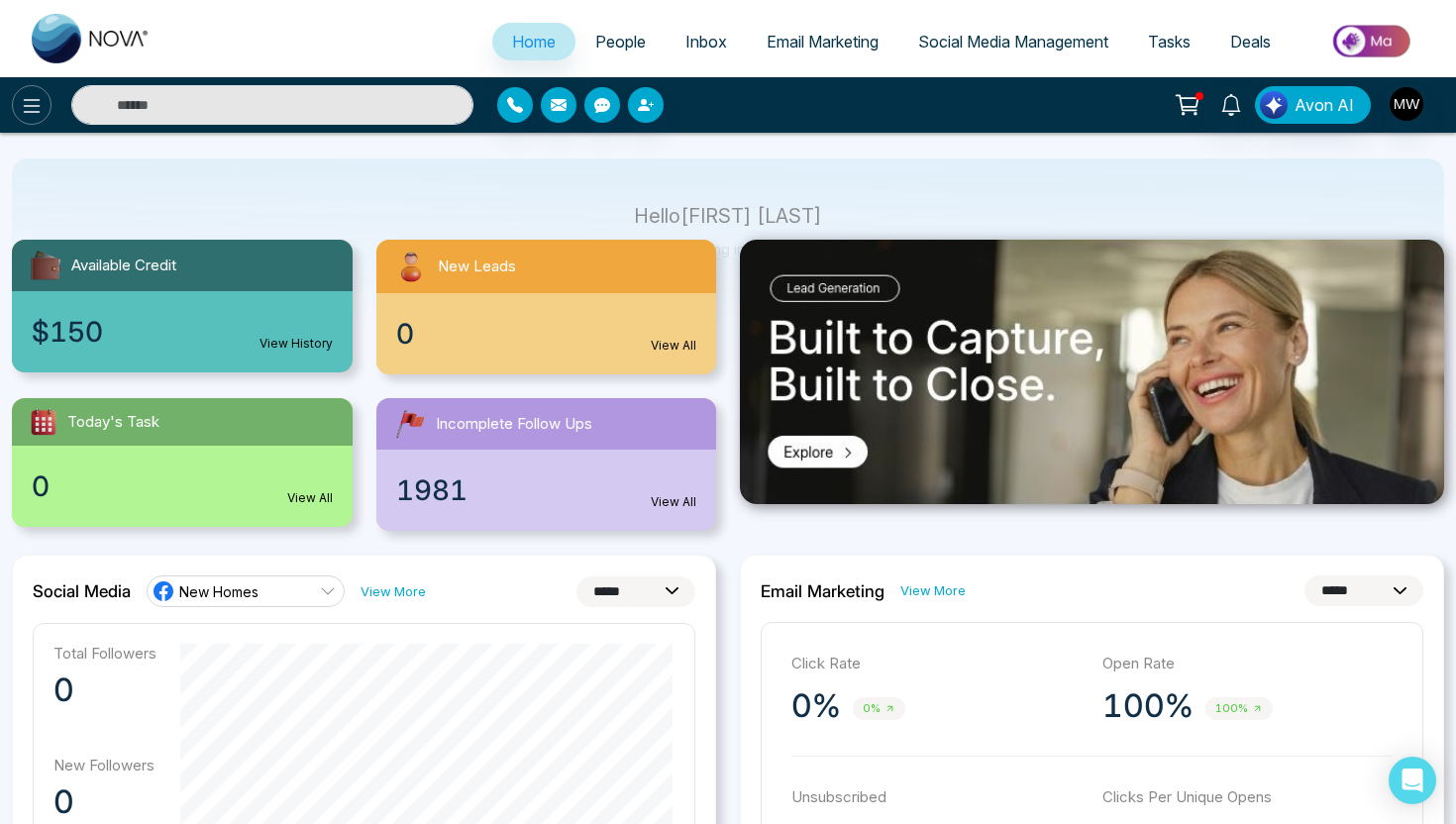 click 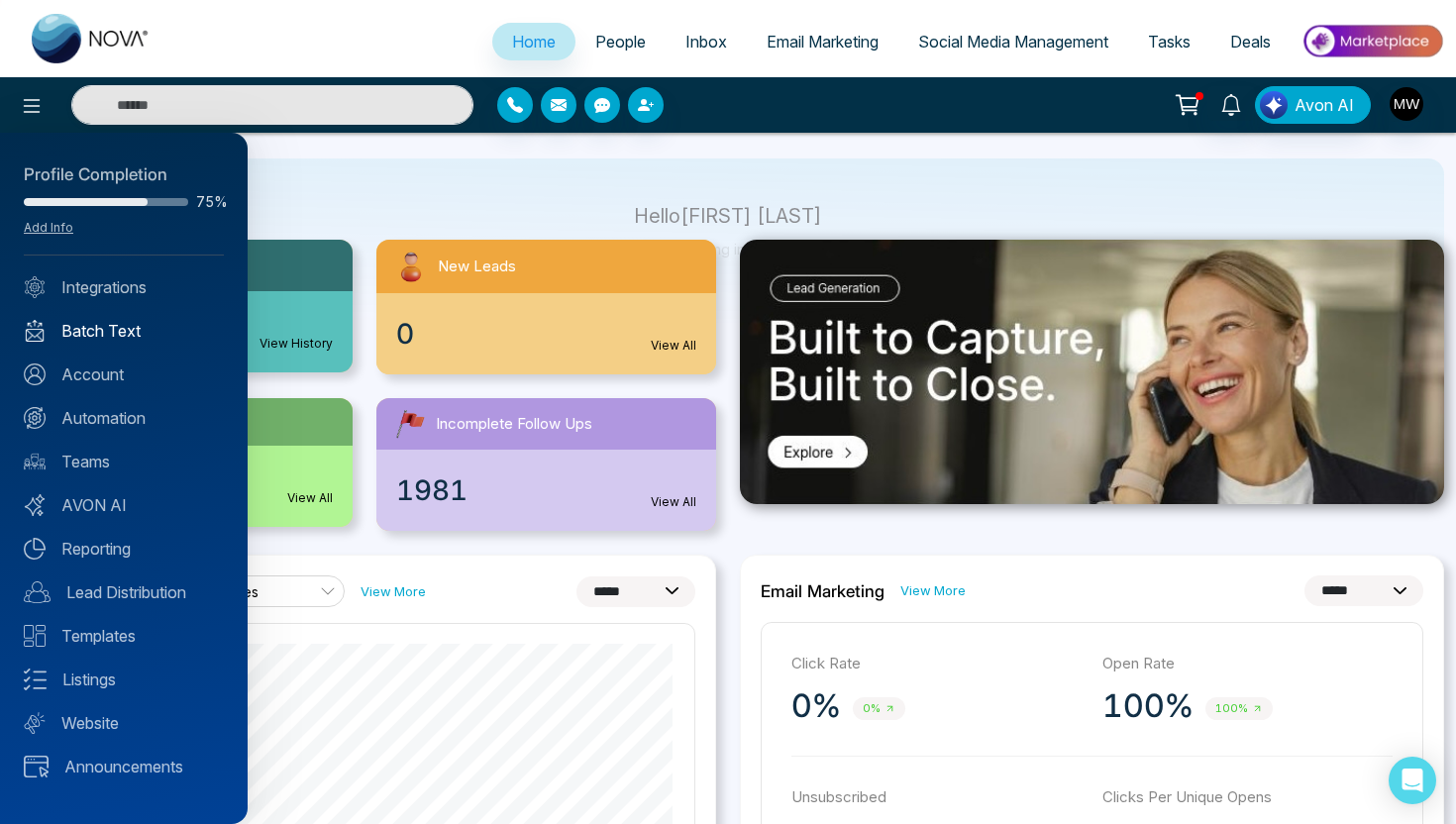 click on "Batch Text" at bounding box center (124, 331) 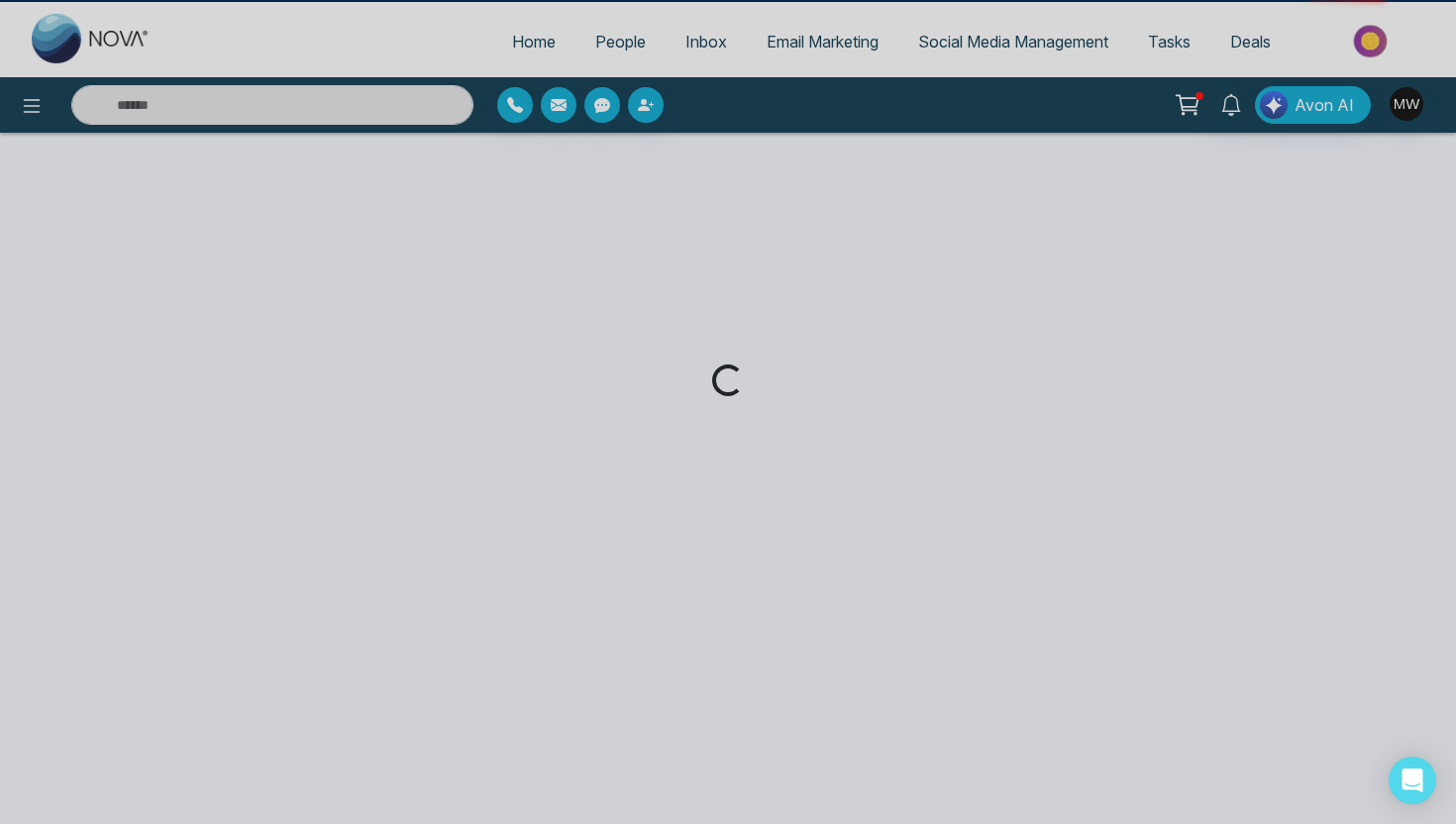 scroll, scrollTop: 0, scrollLeft: 0, axis: both 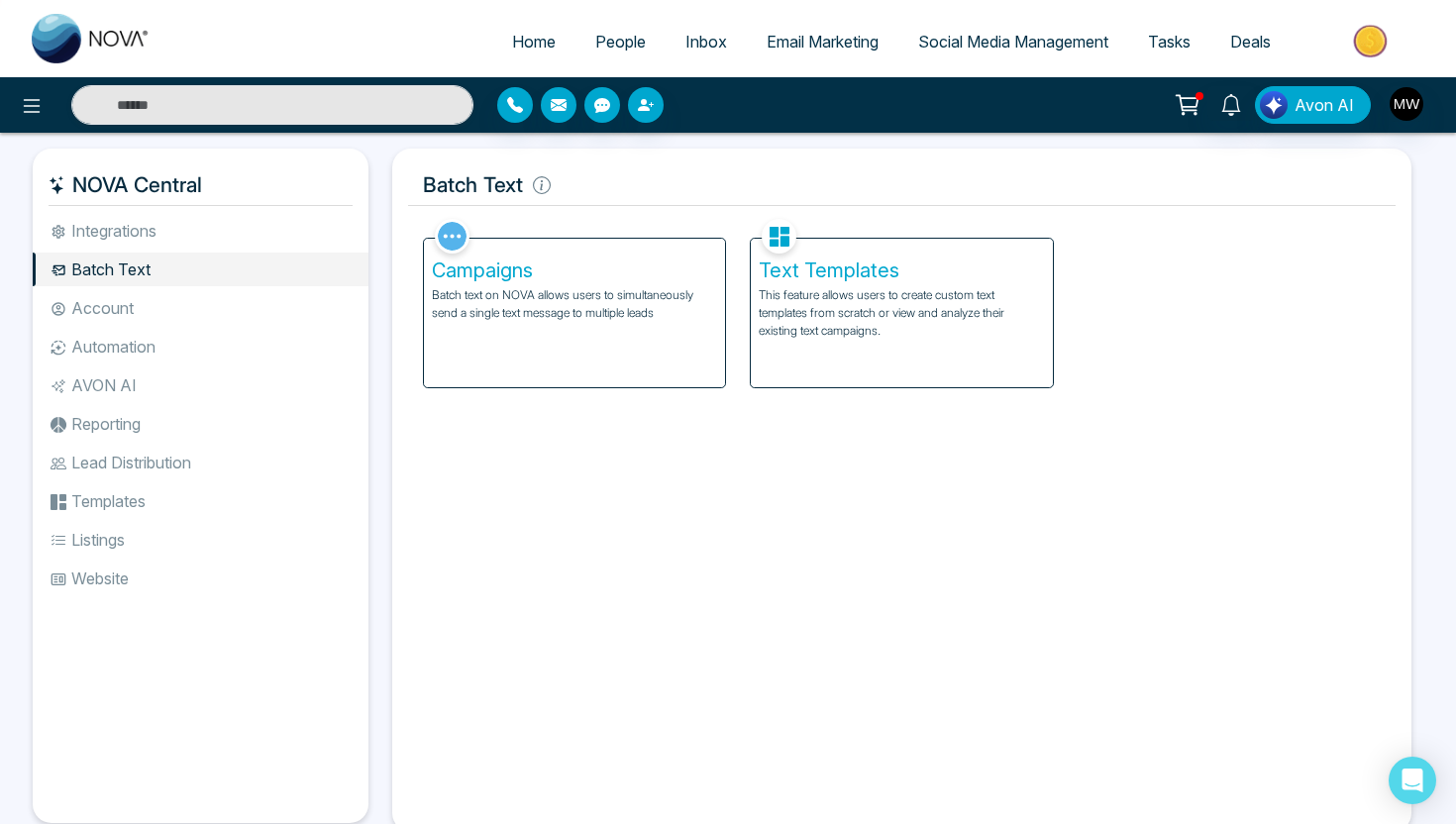 click on "This feature allows users to create custom text templates from scratch or view and analyze their existing text campaigns." at bounding box center (901, 313) 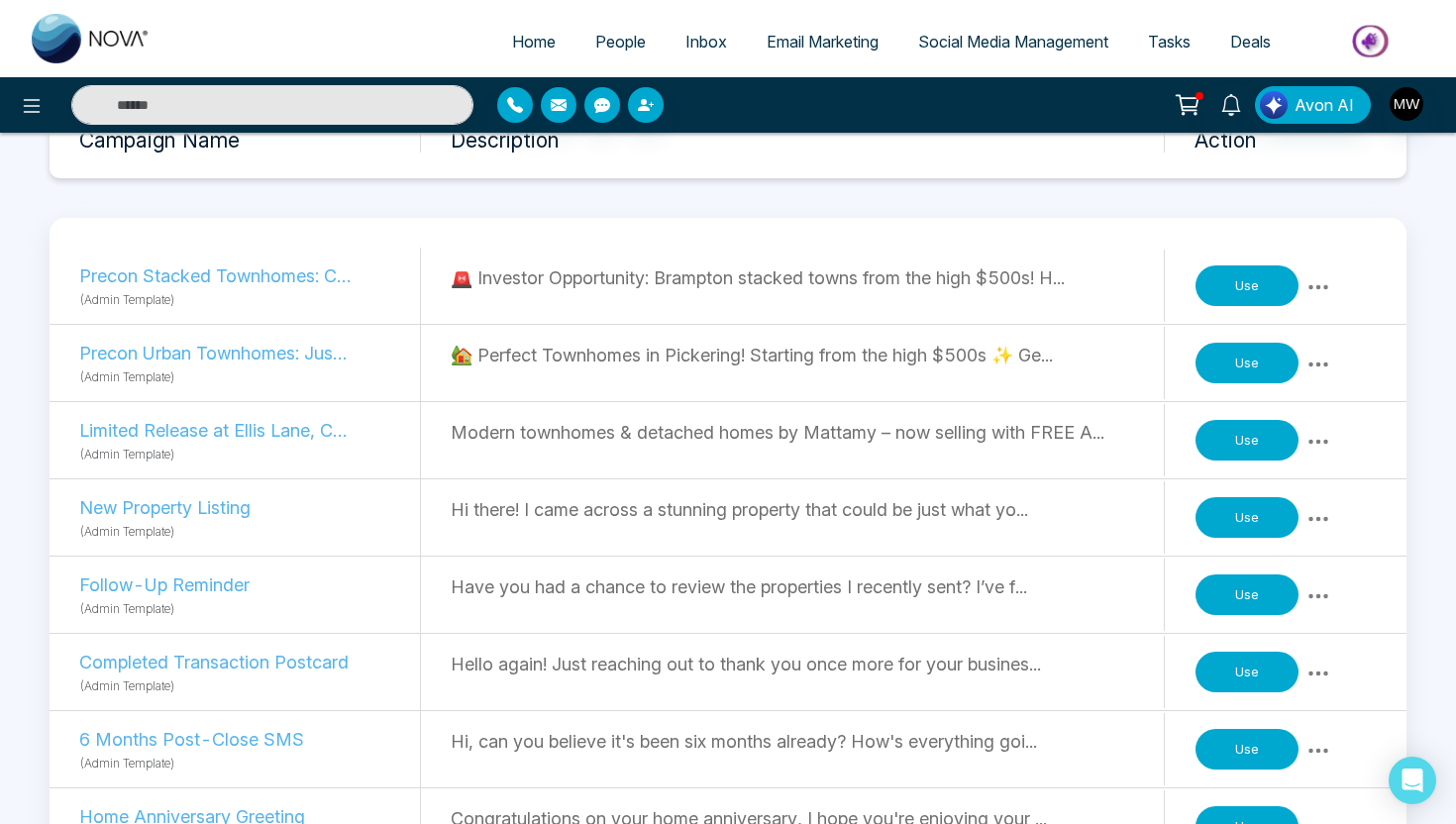scroll, scrollTop: 0, scrollLeft: 0, axis: both 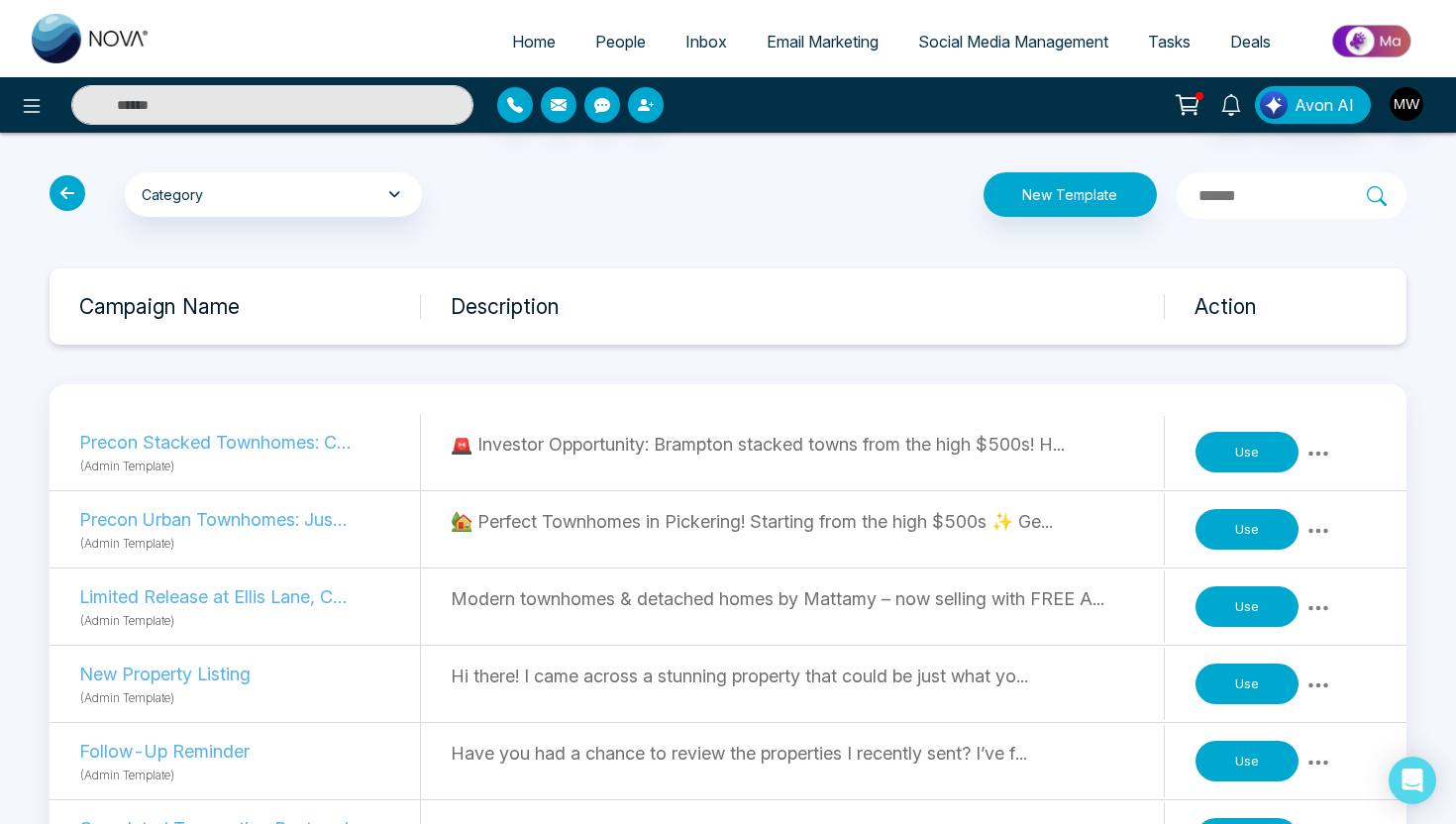 click at bounding box center [91, 39] 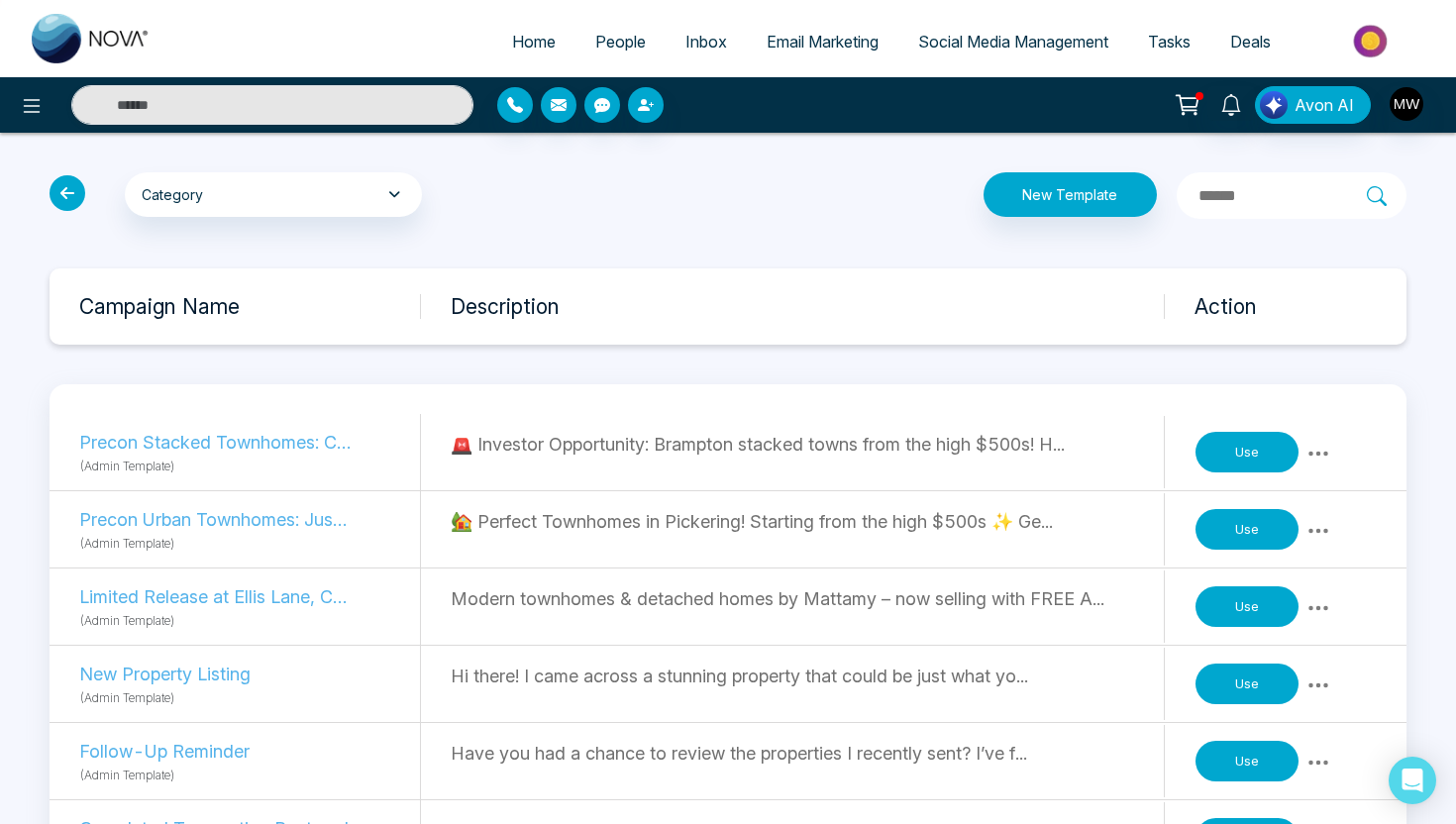 select on "*" 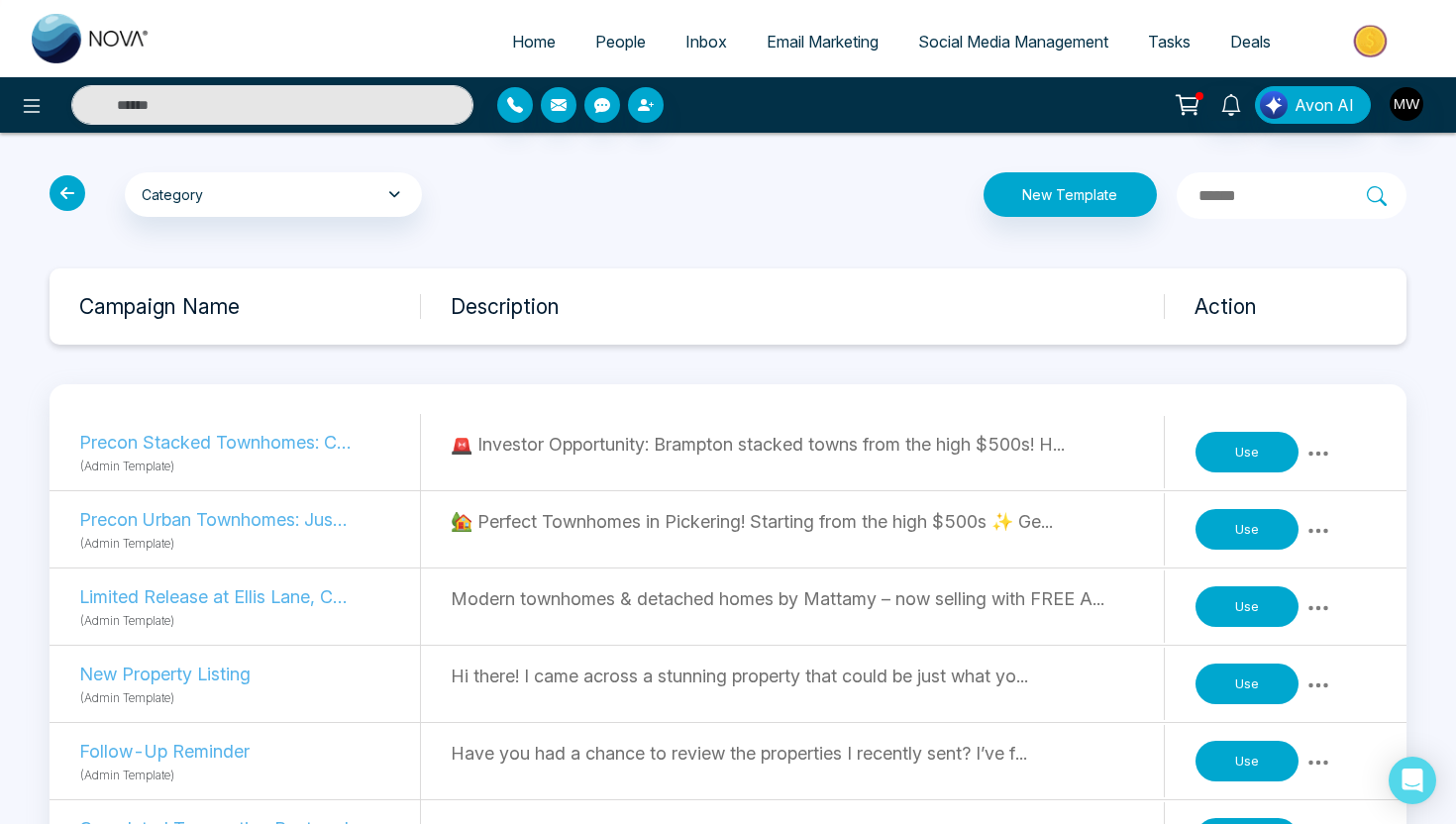 select on "*" 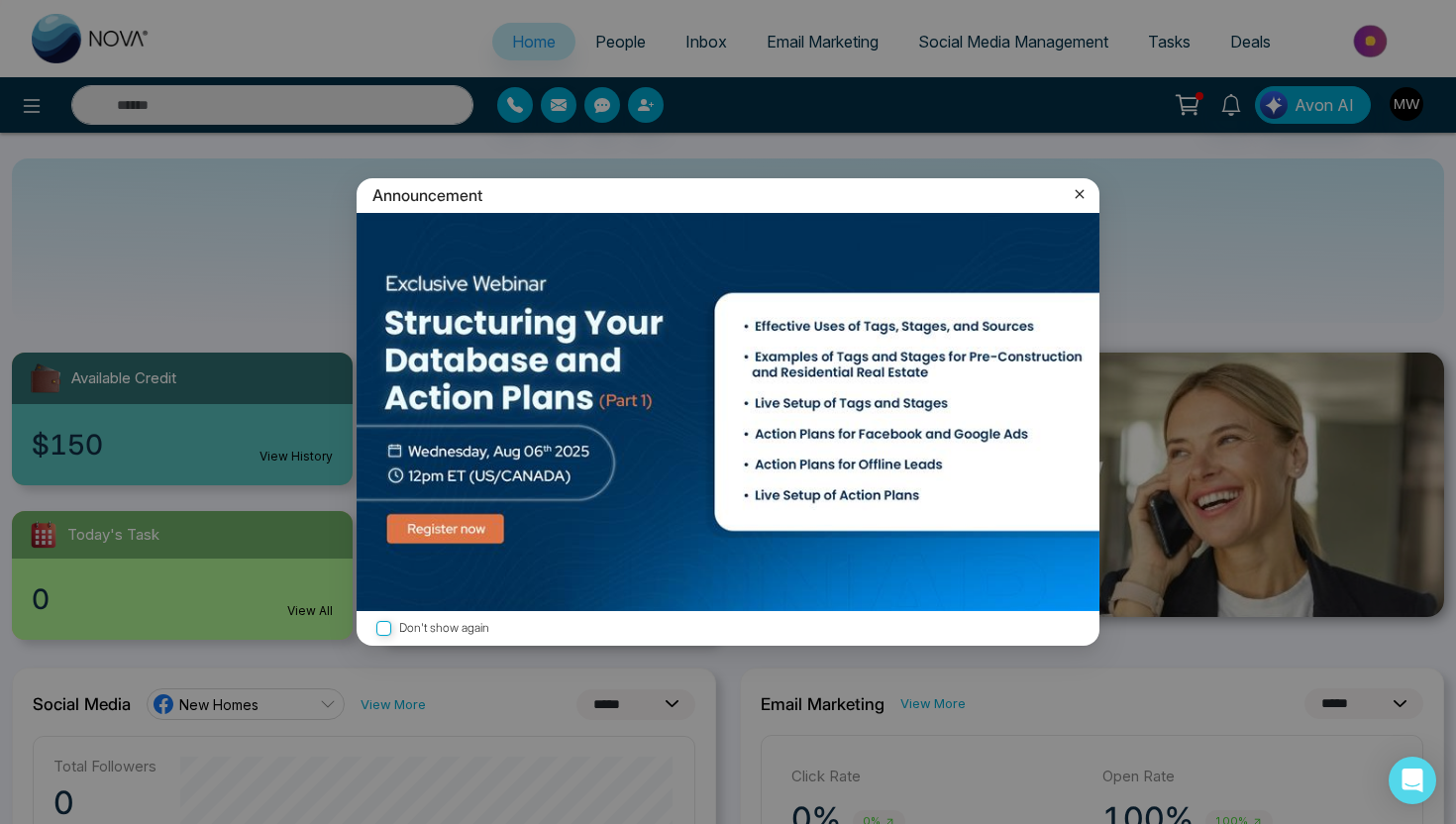 click 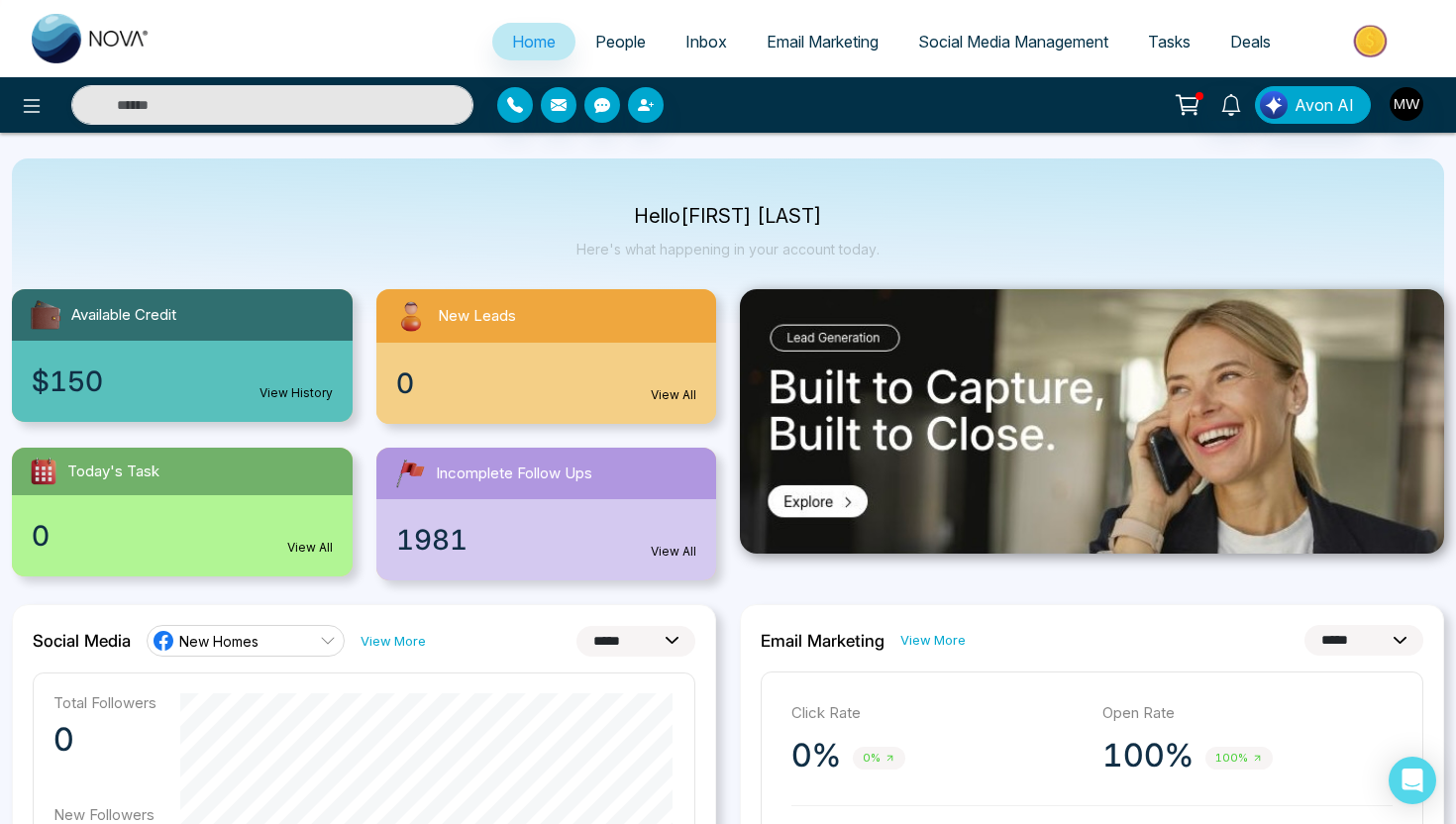 scroll, scrollTop: 149, scrollLeft: 0, axis: vertical 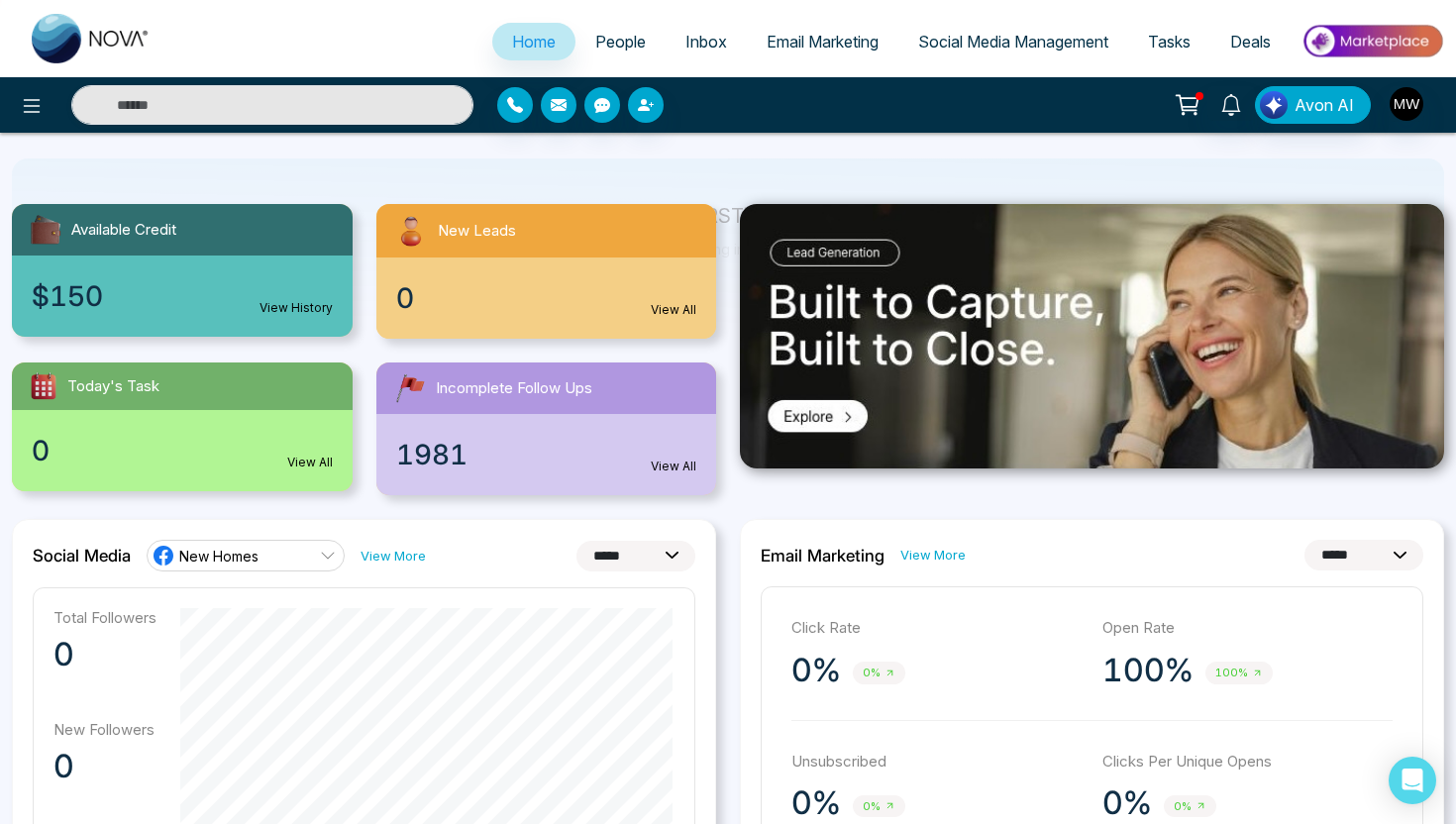 click on "New Leads" at bounding box center [547, 231] 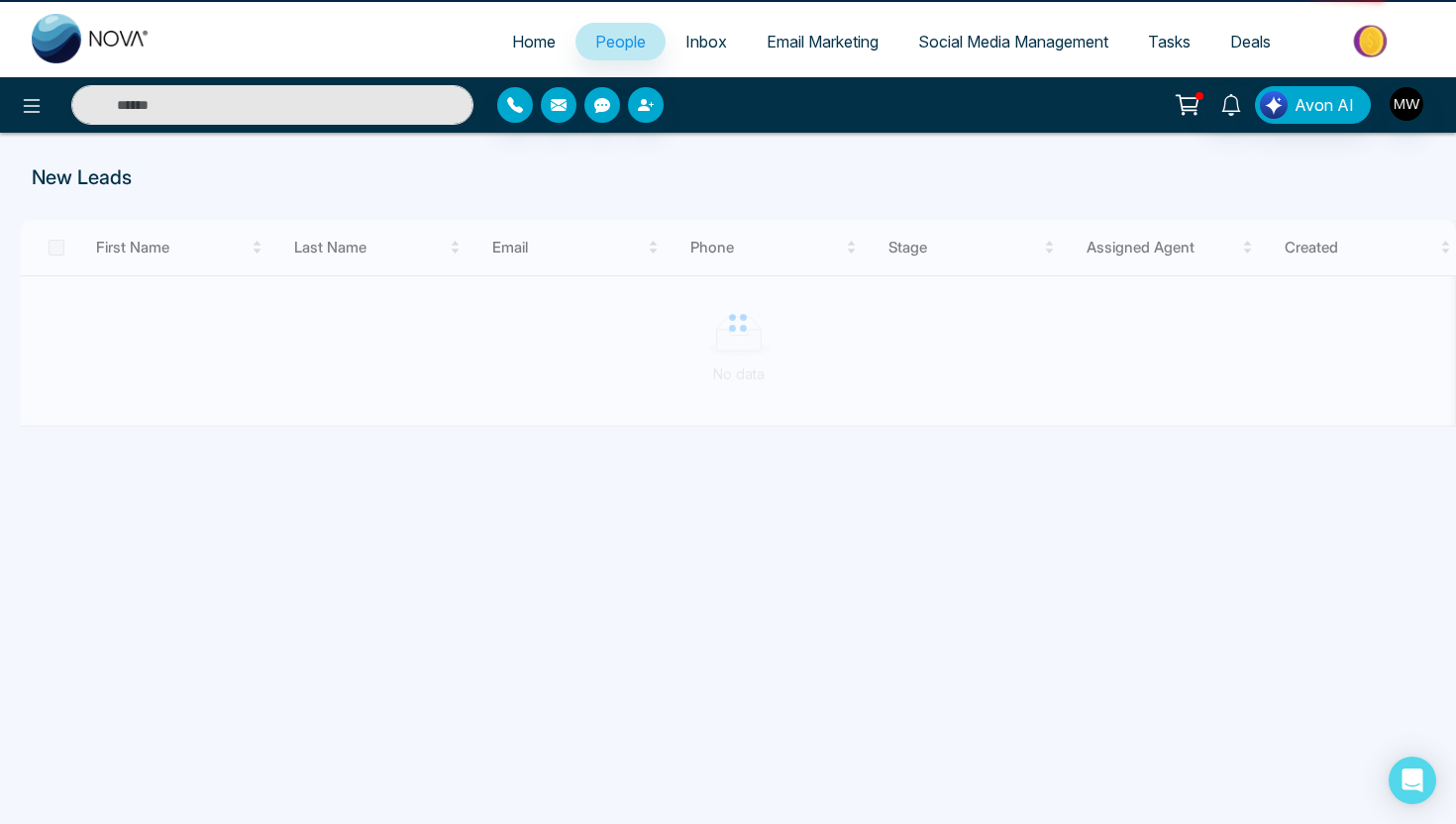 scroll, scrollTop: 0, scrollLeft: 0, axis: both 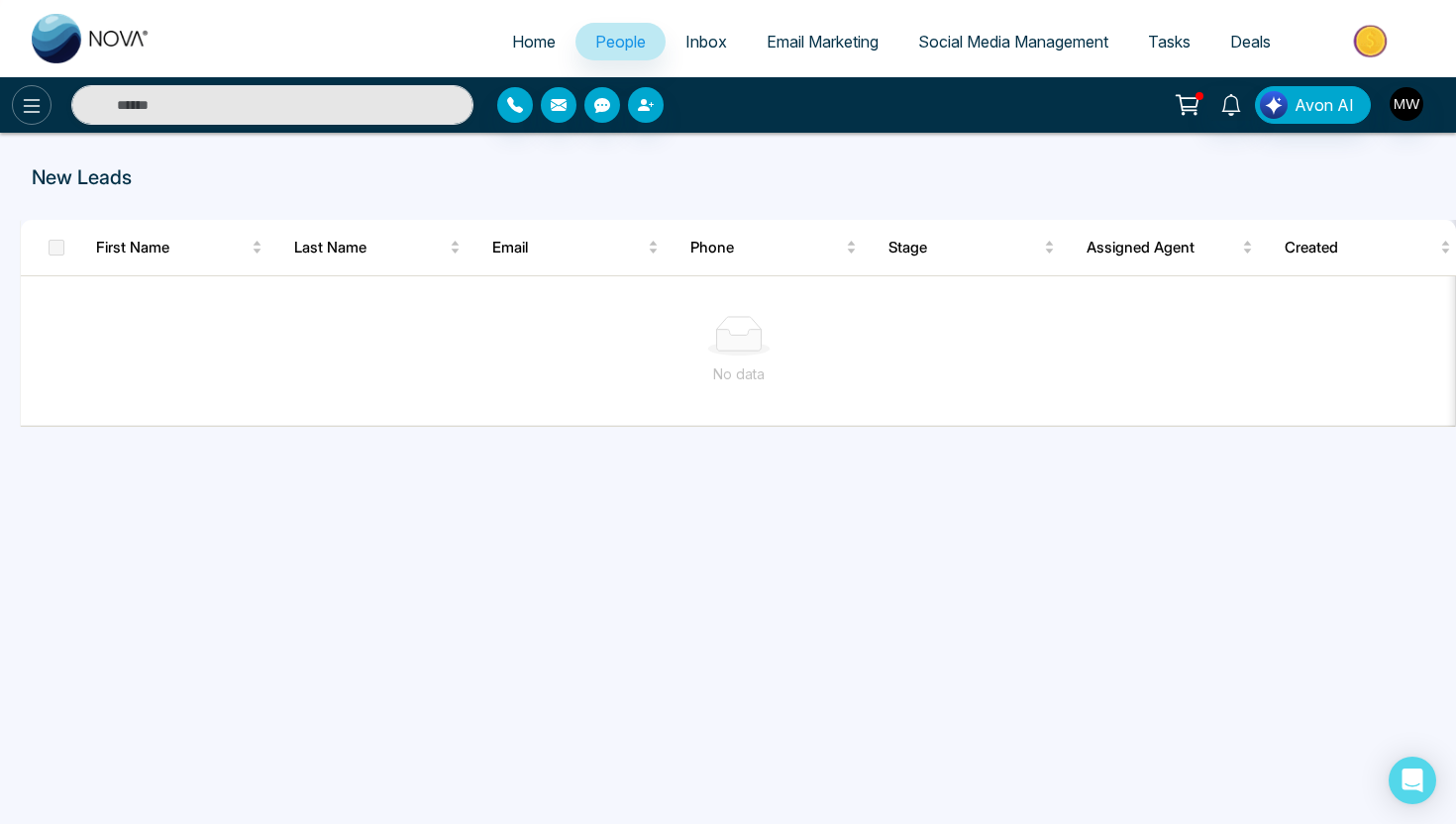 click 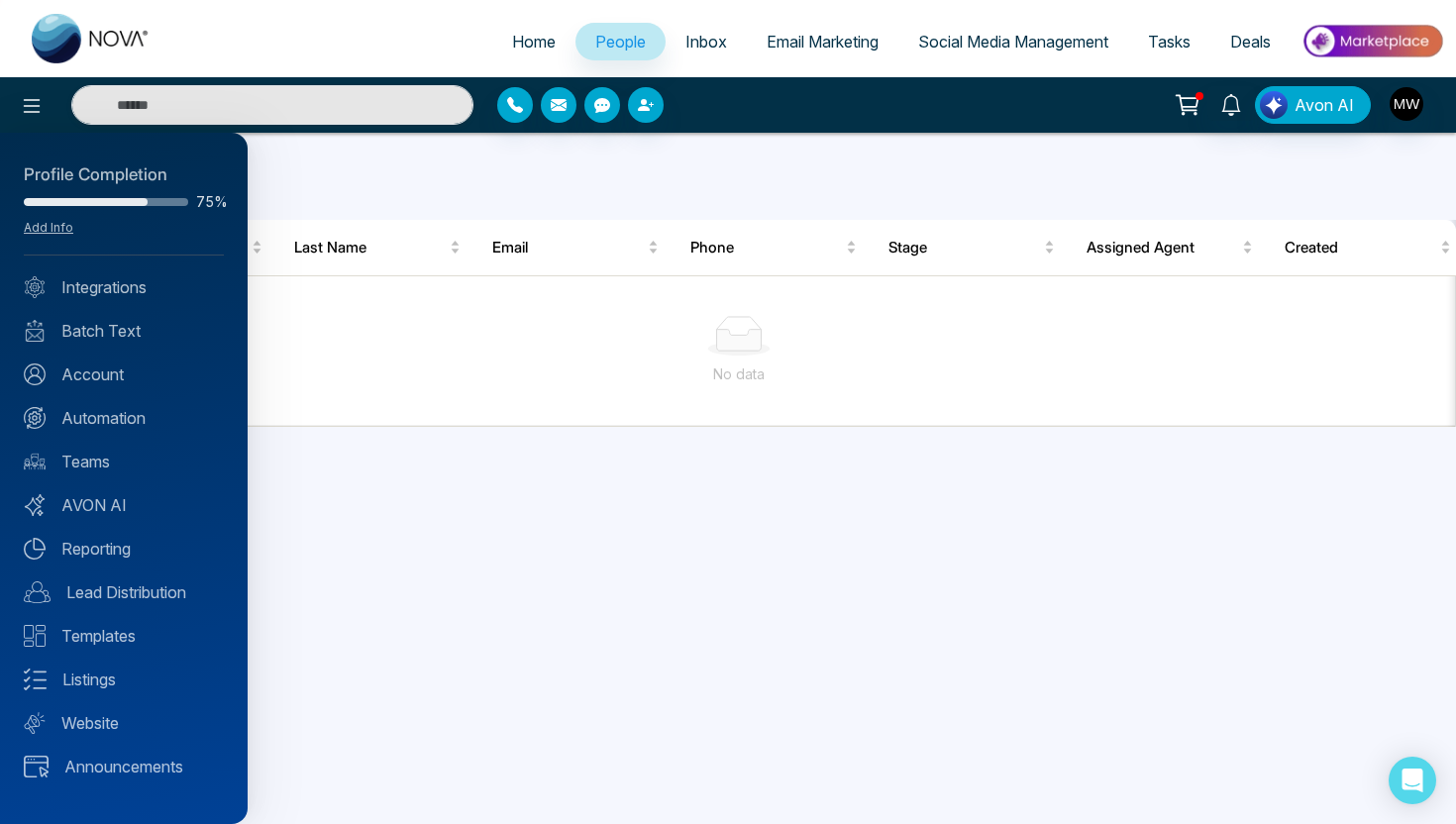 click at bounding box center (728, 412) 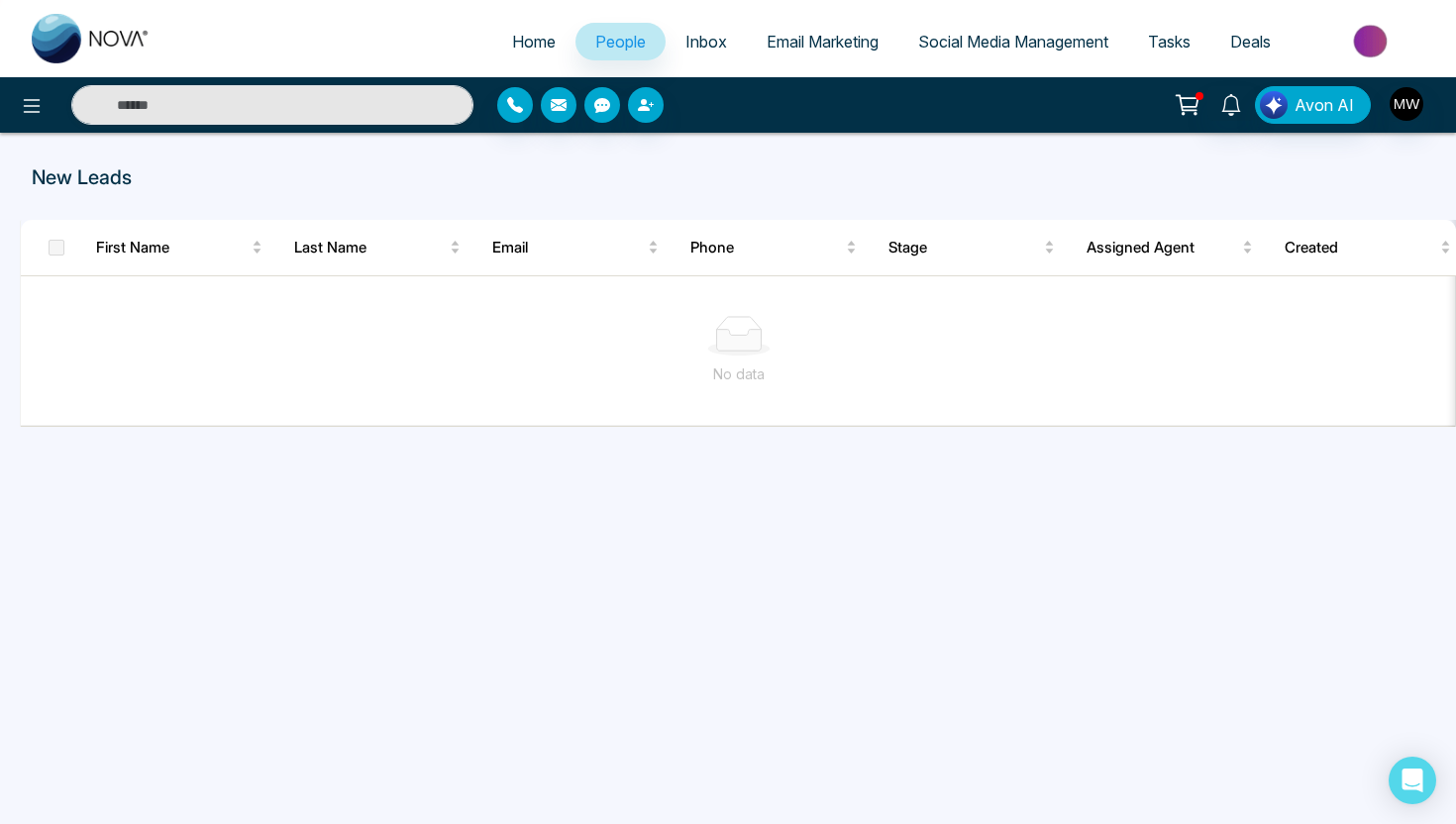 click on "Home" at bounding box center [534, 42] 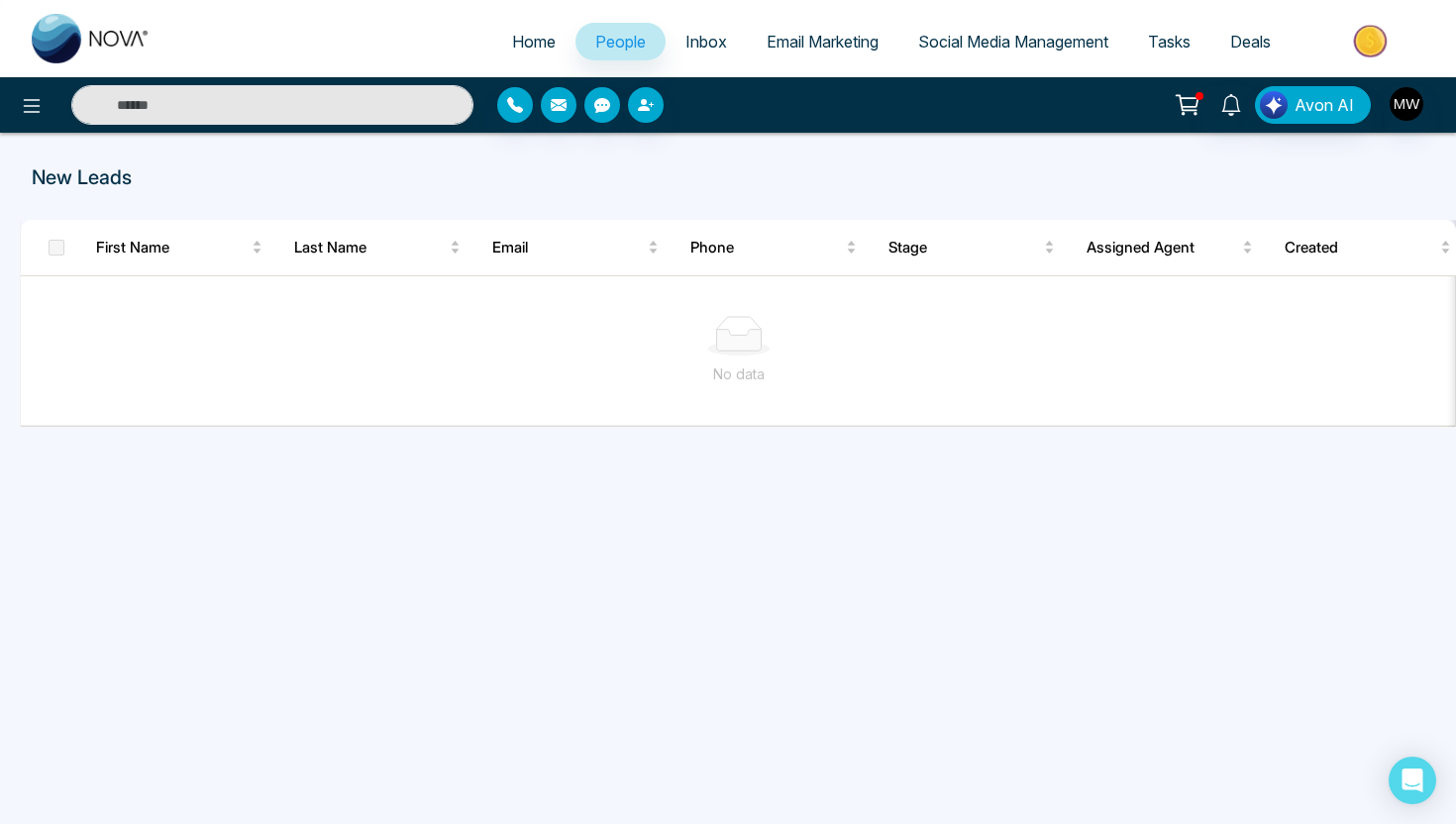 select on "*" 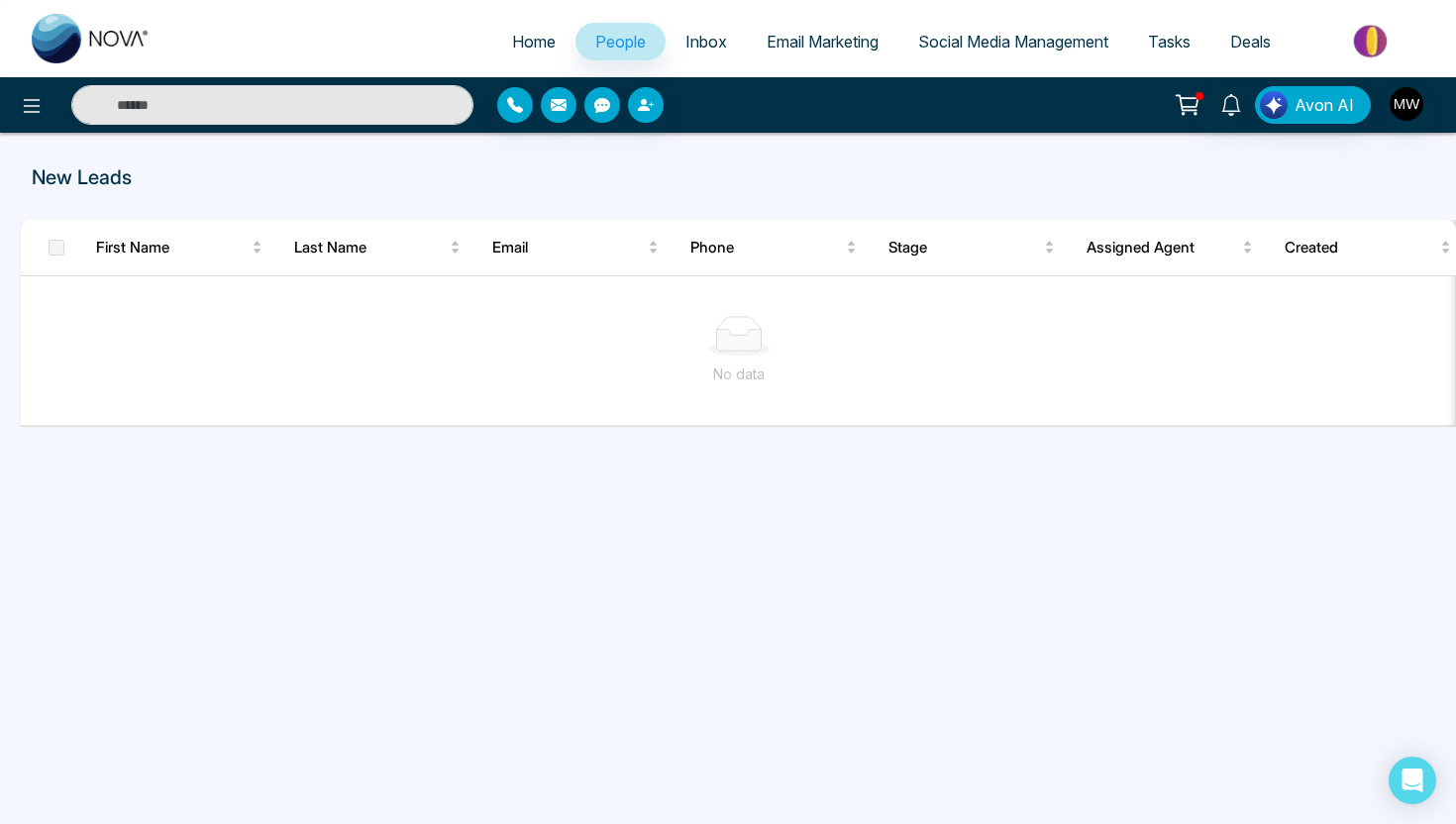 select on "*" 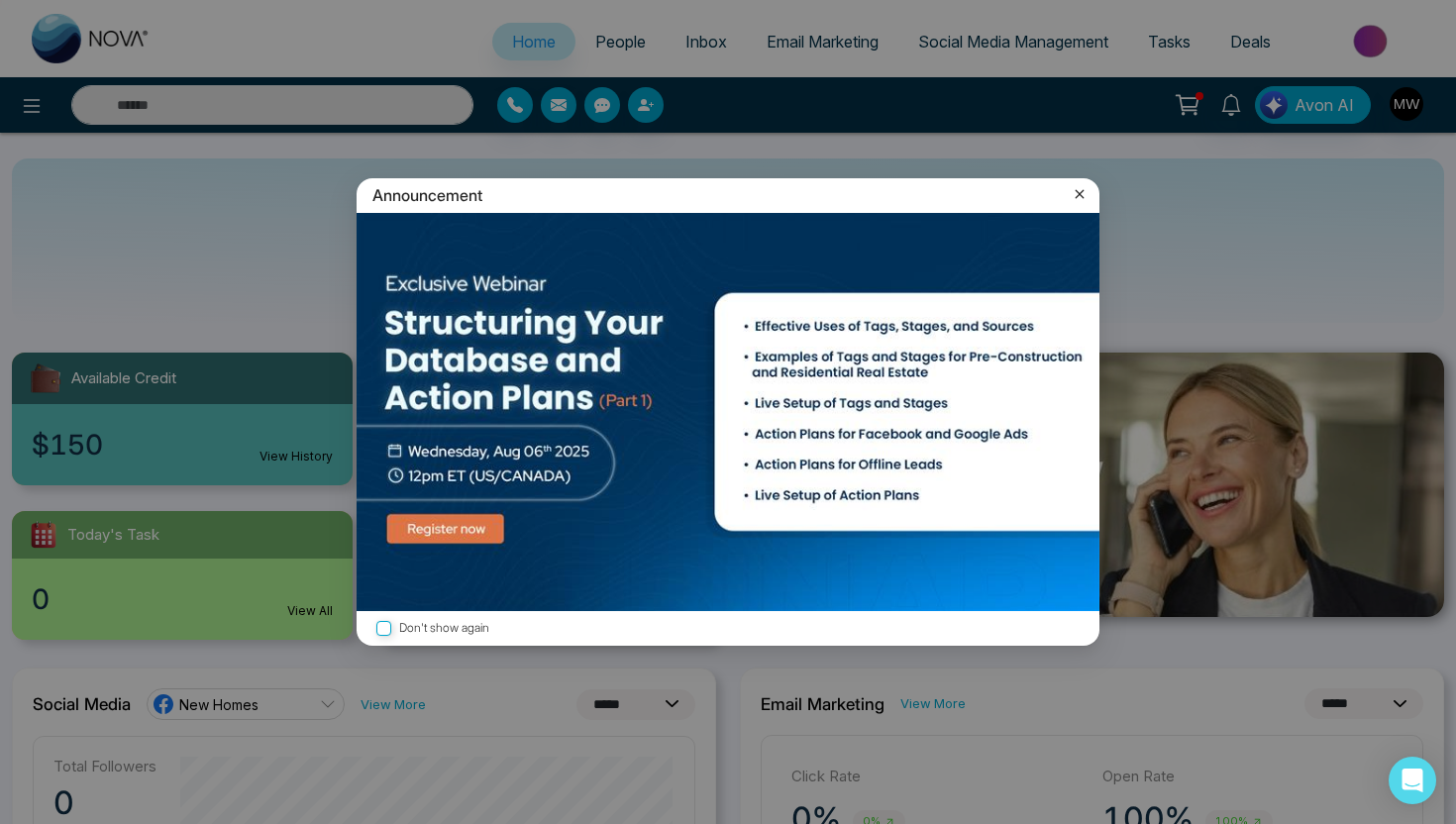click 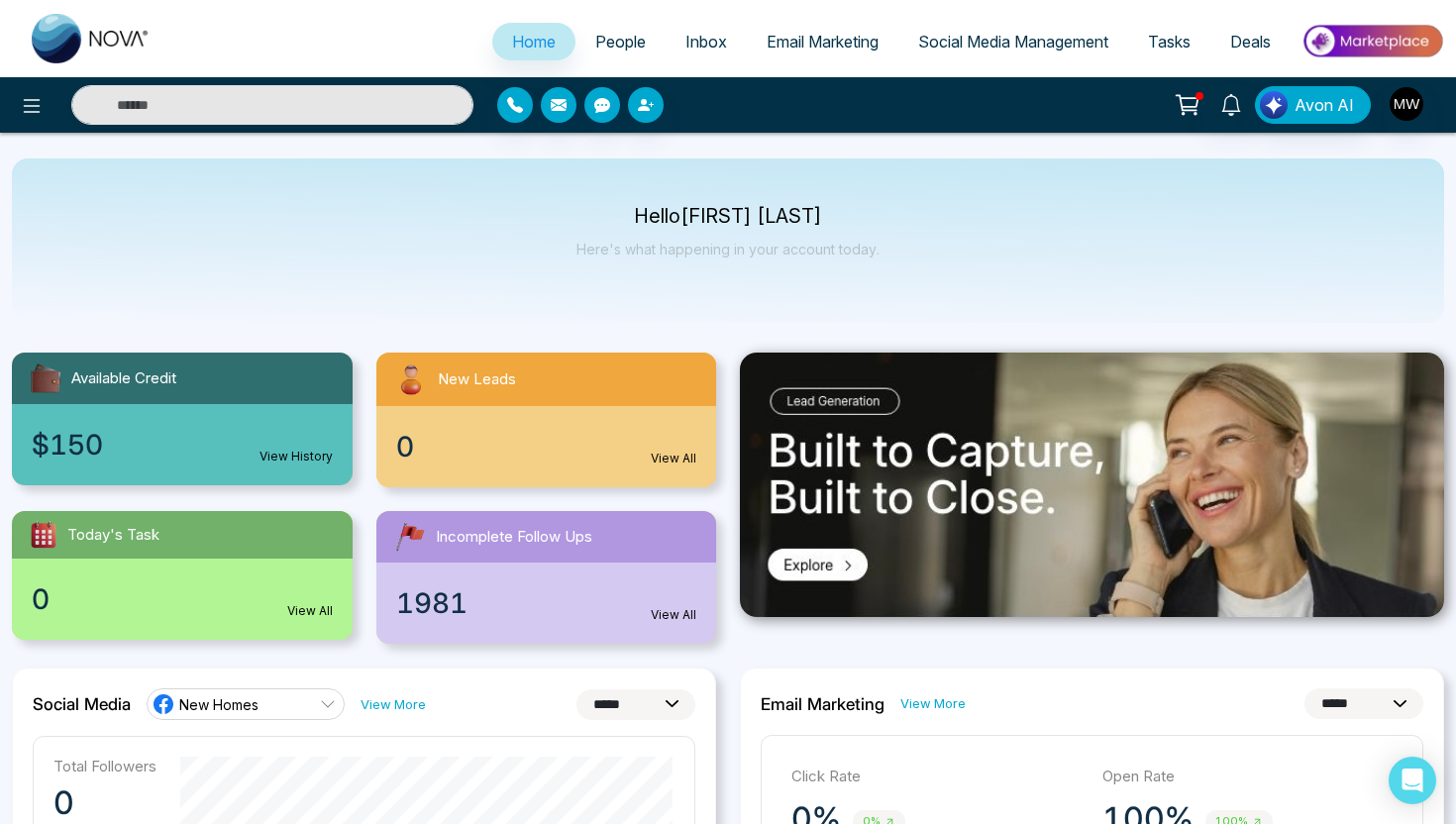 click on "Social Media Management" at bounding box center (1013, 42) 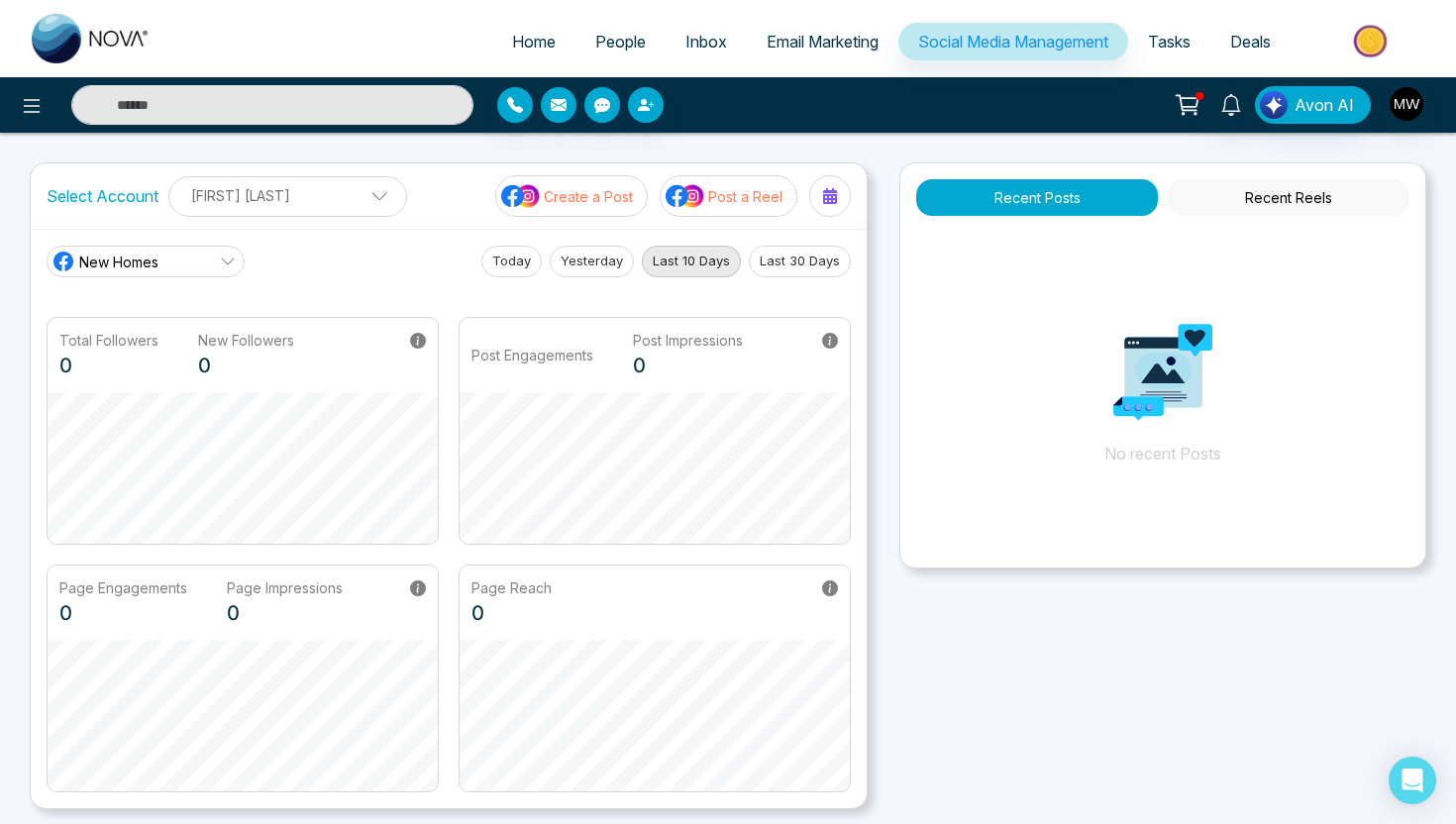 click on "Email Marketing" at bounding box center [822, 42] 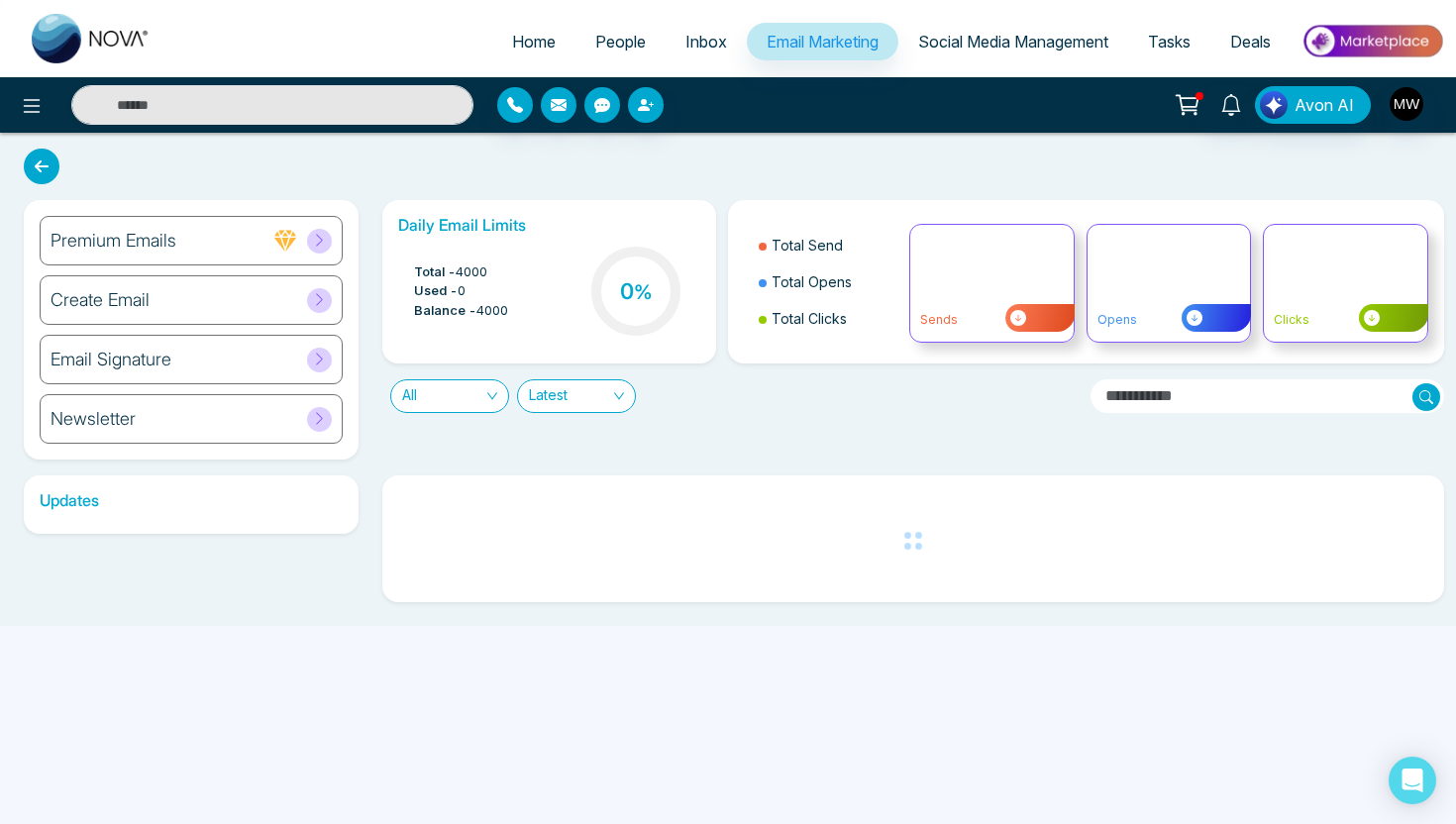 click 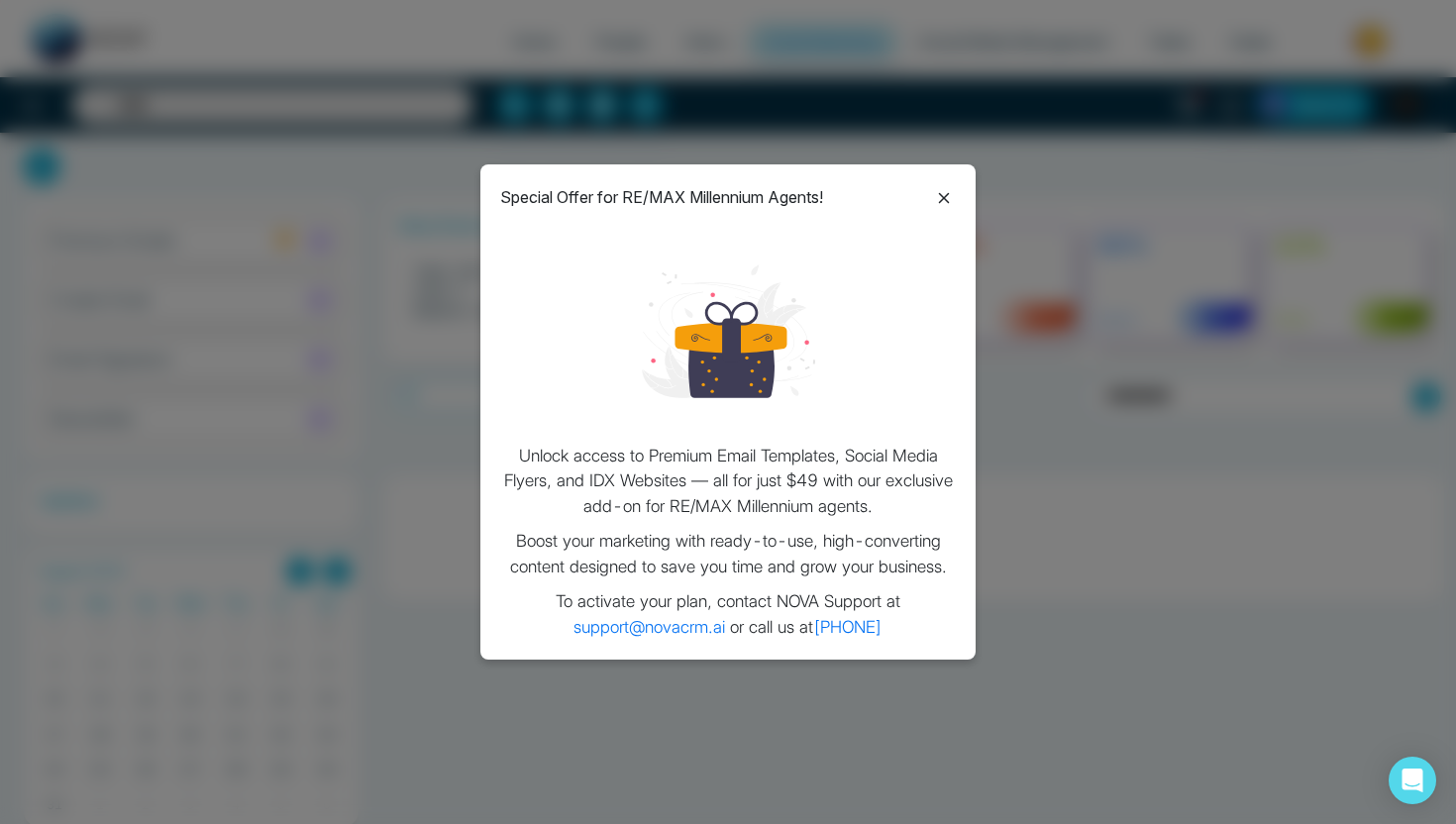 click 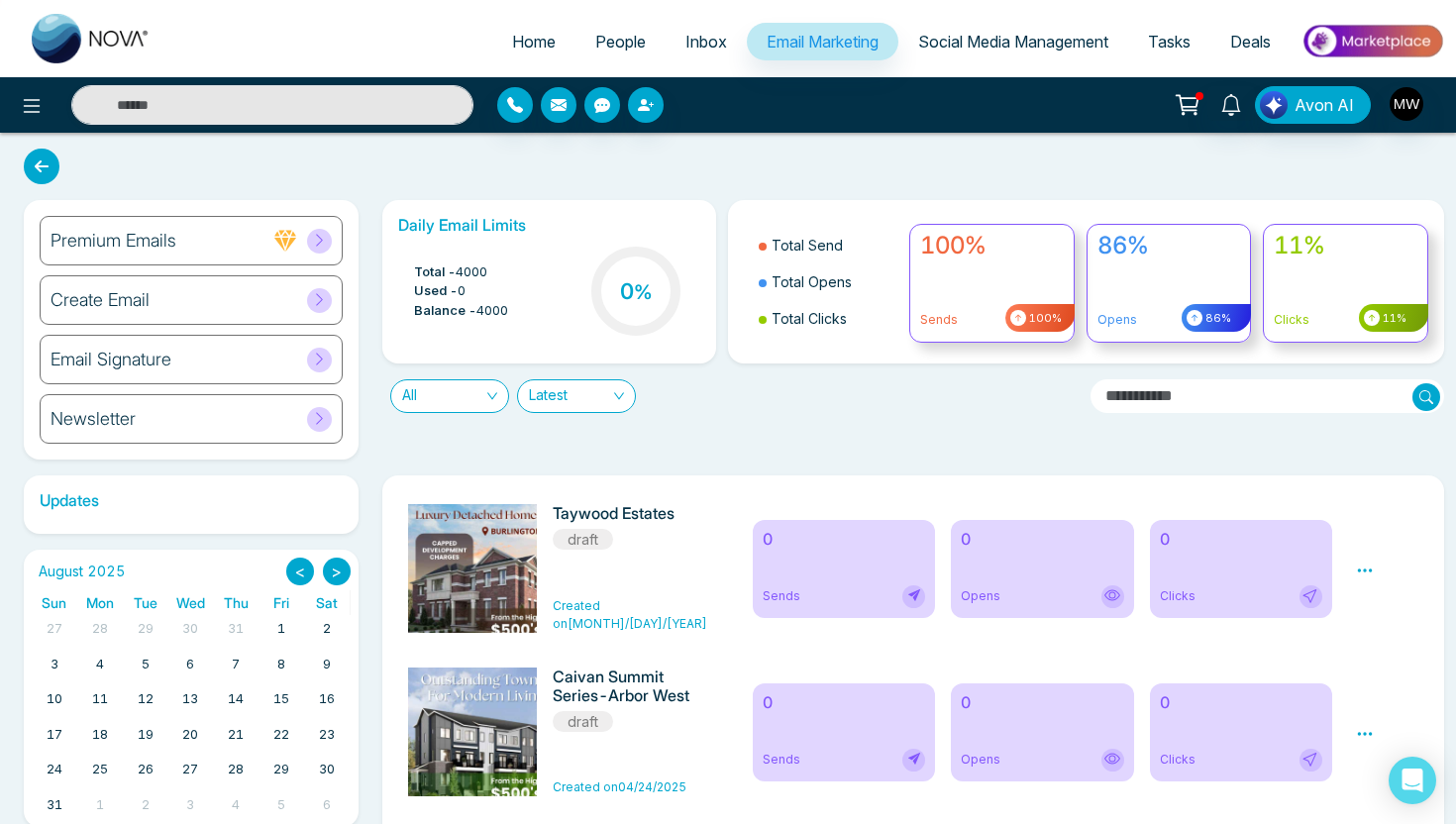click on "Inbox" at bounding box center (706, 42) 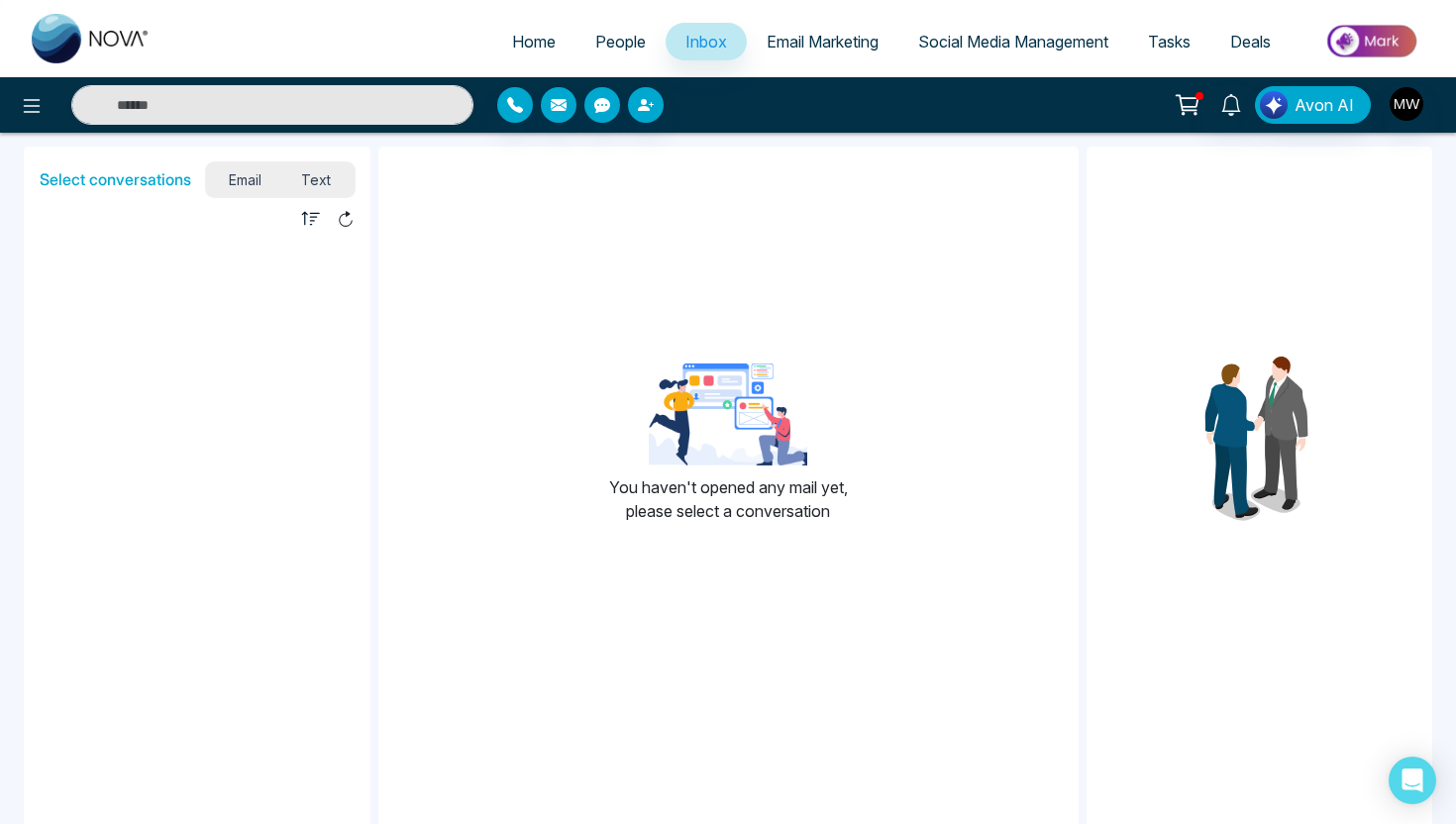 click on "People" at bounding box center (620, 42) 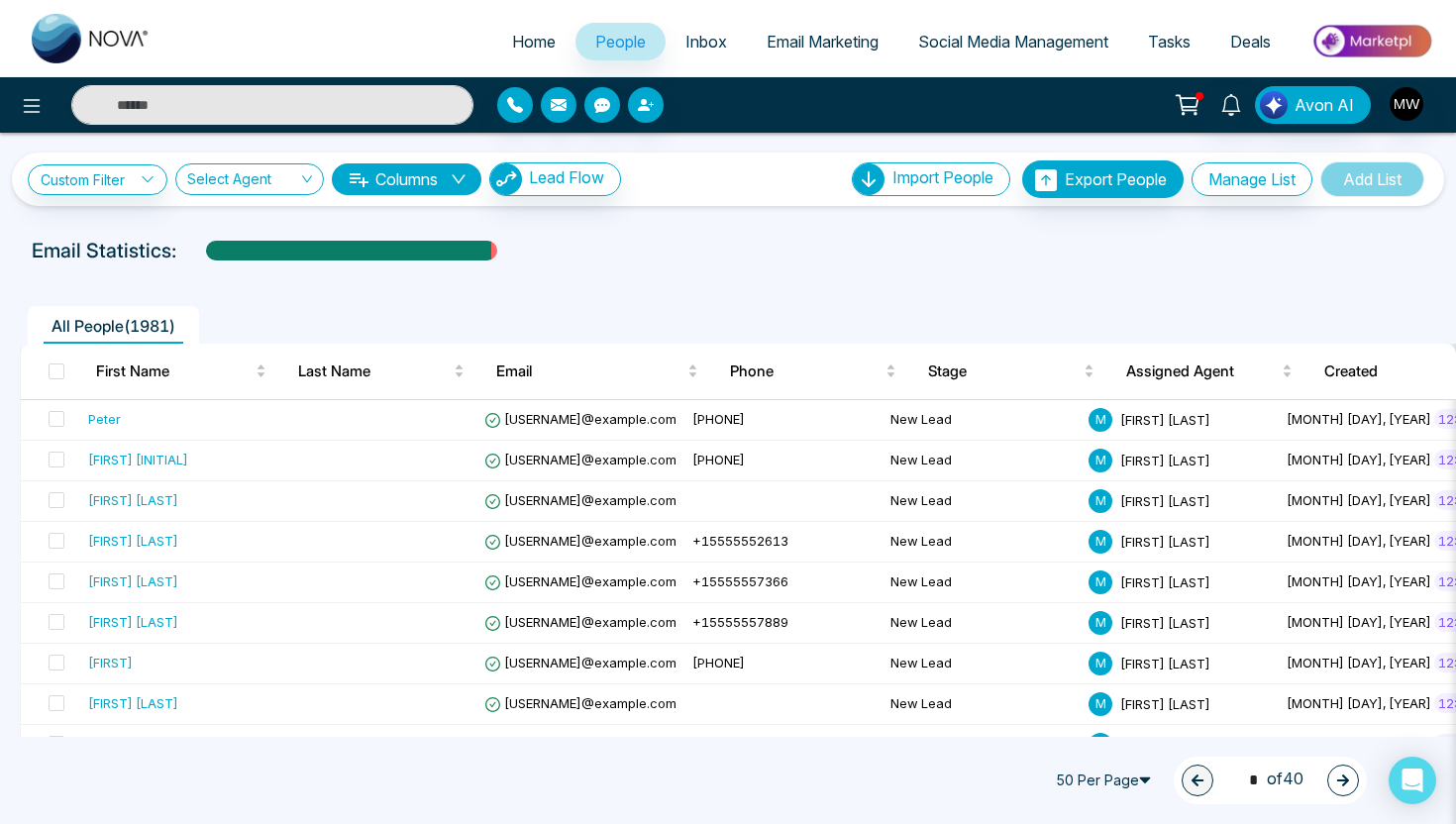 click on "Home" at bounding box center (534, 42) 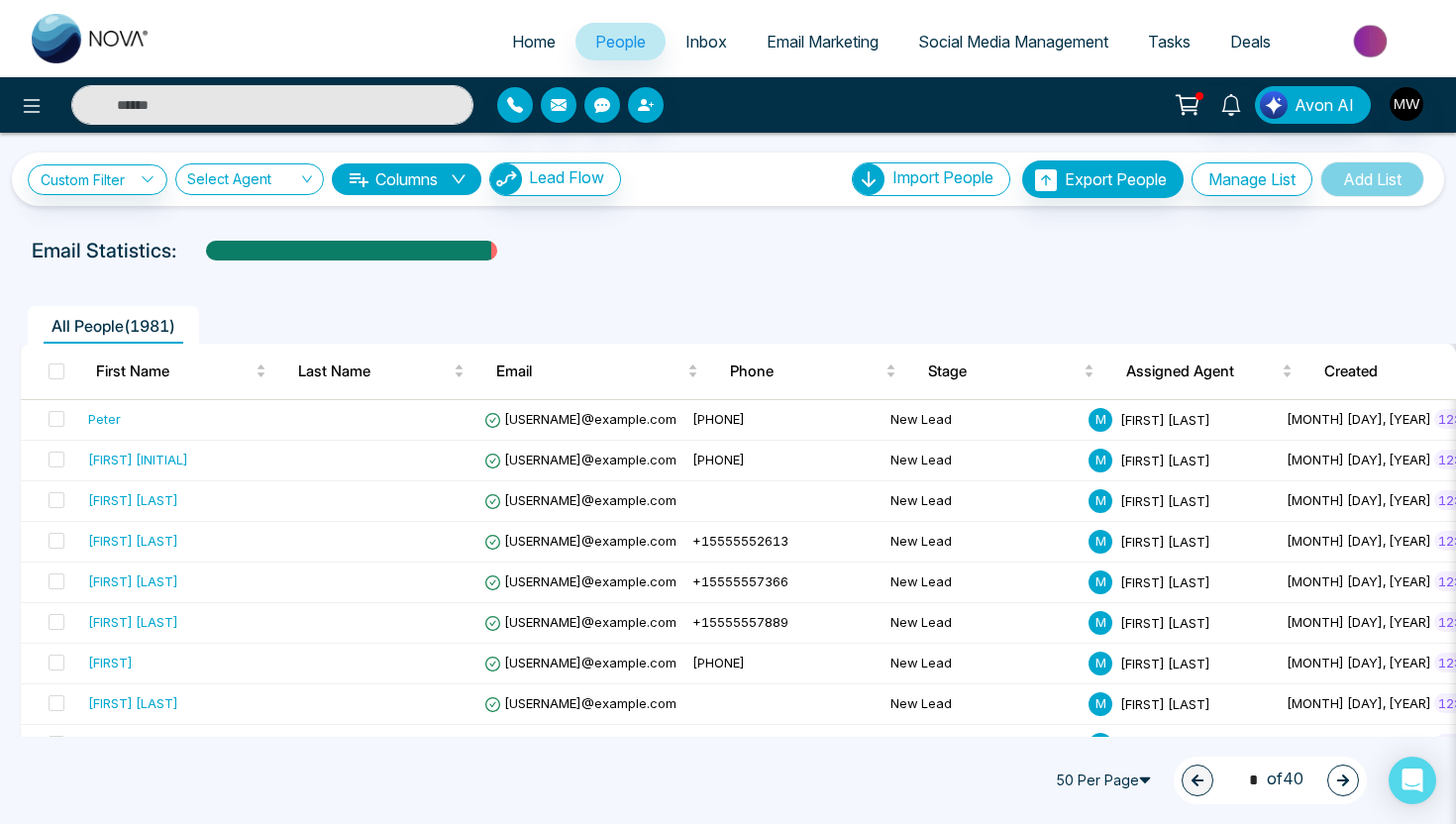 select on "*" 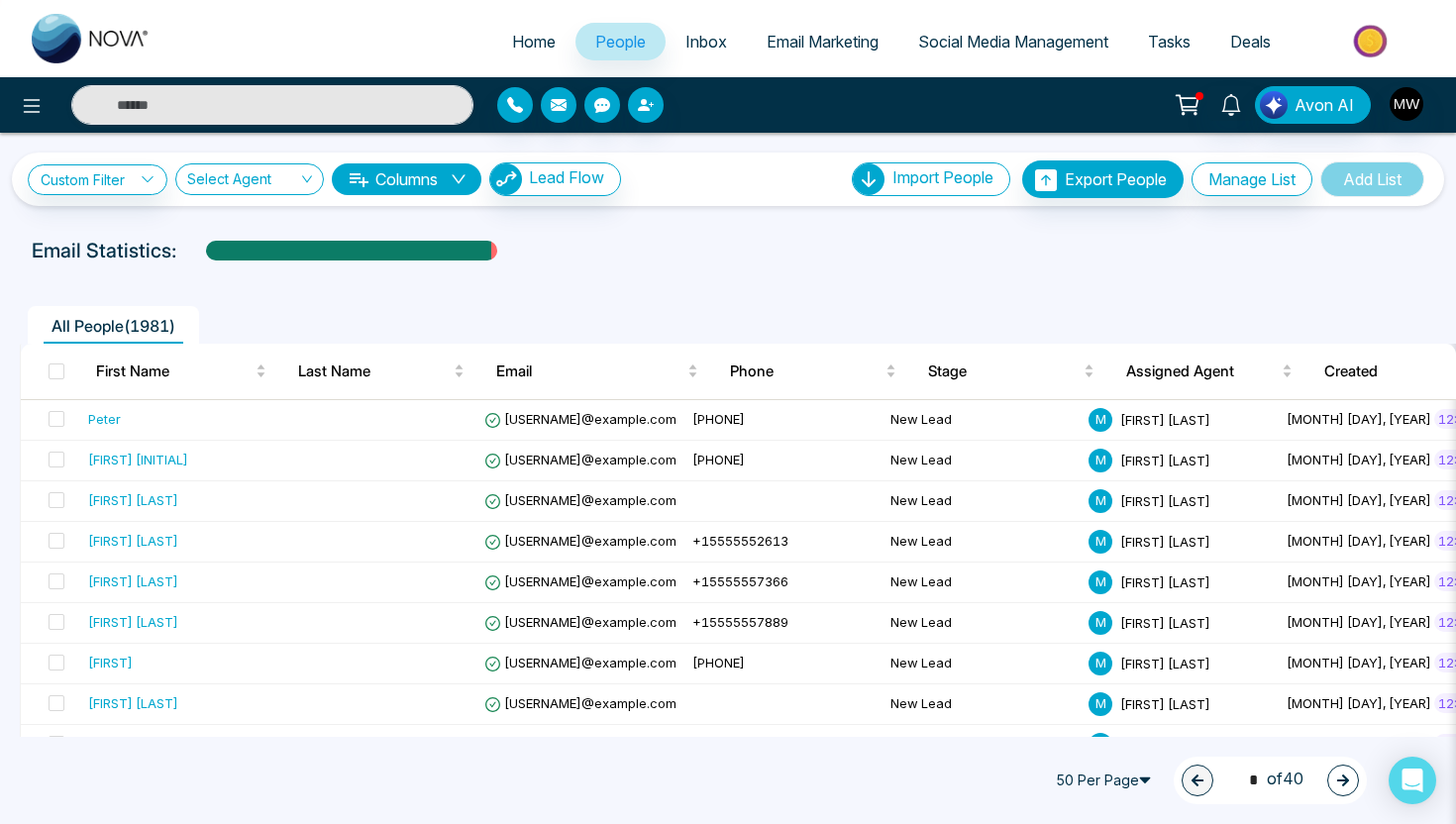 select on "*" 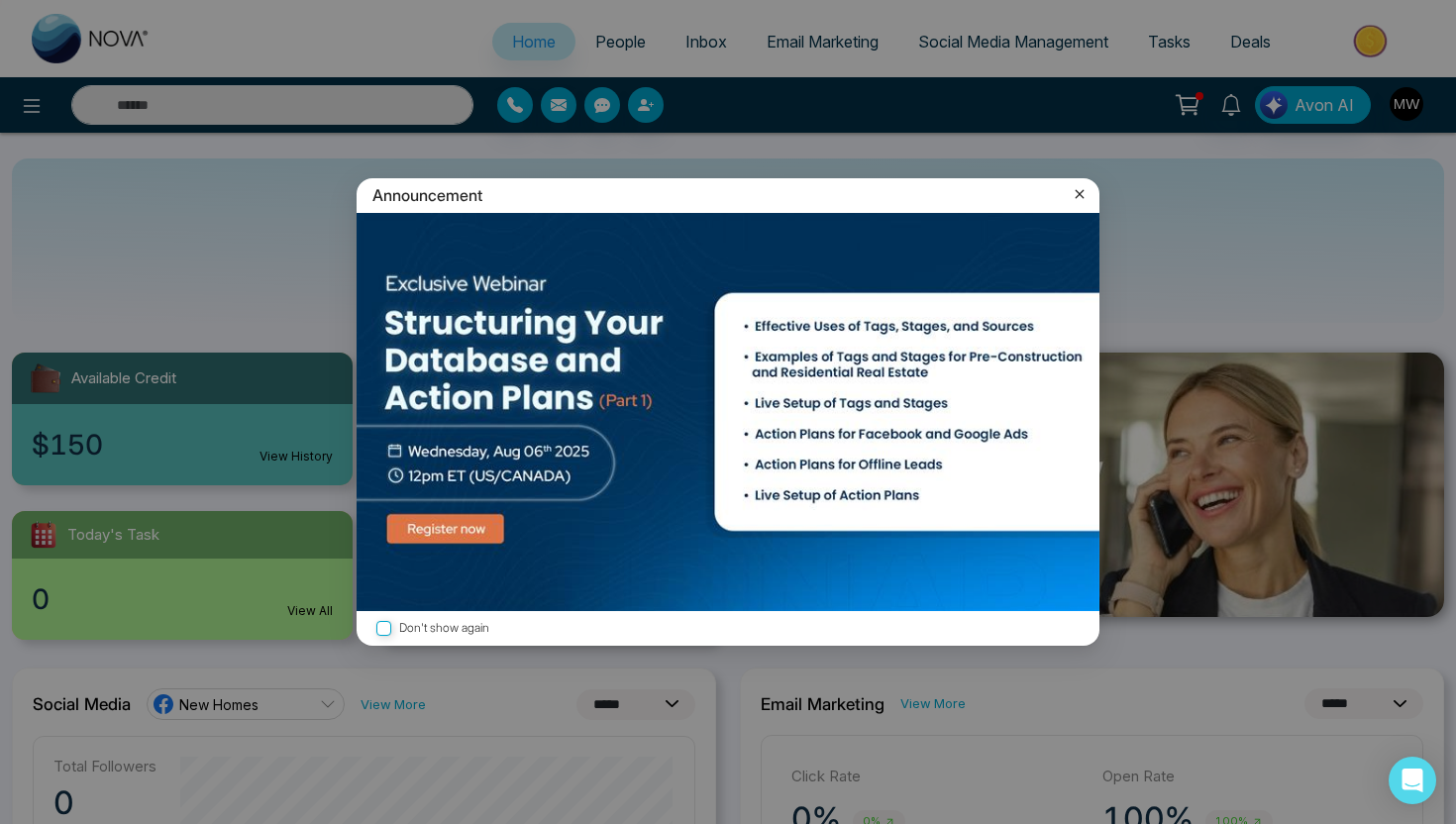 click 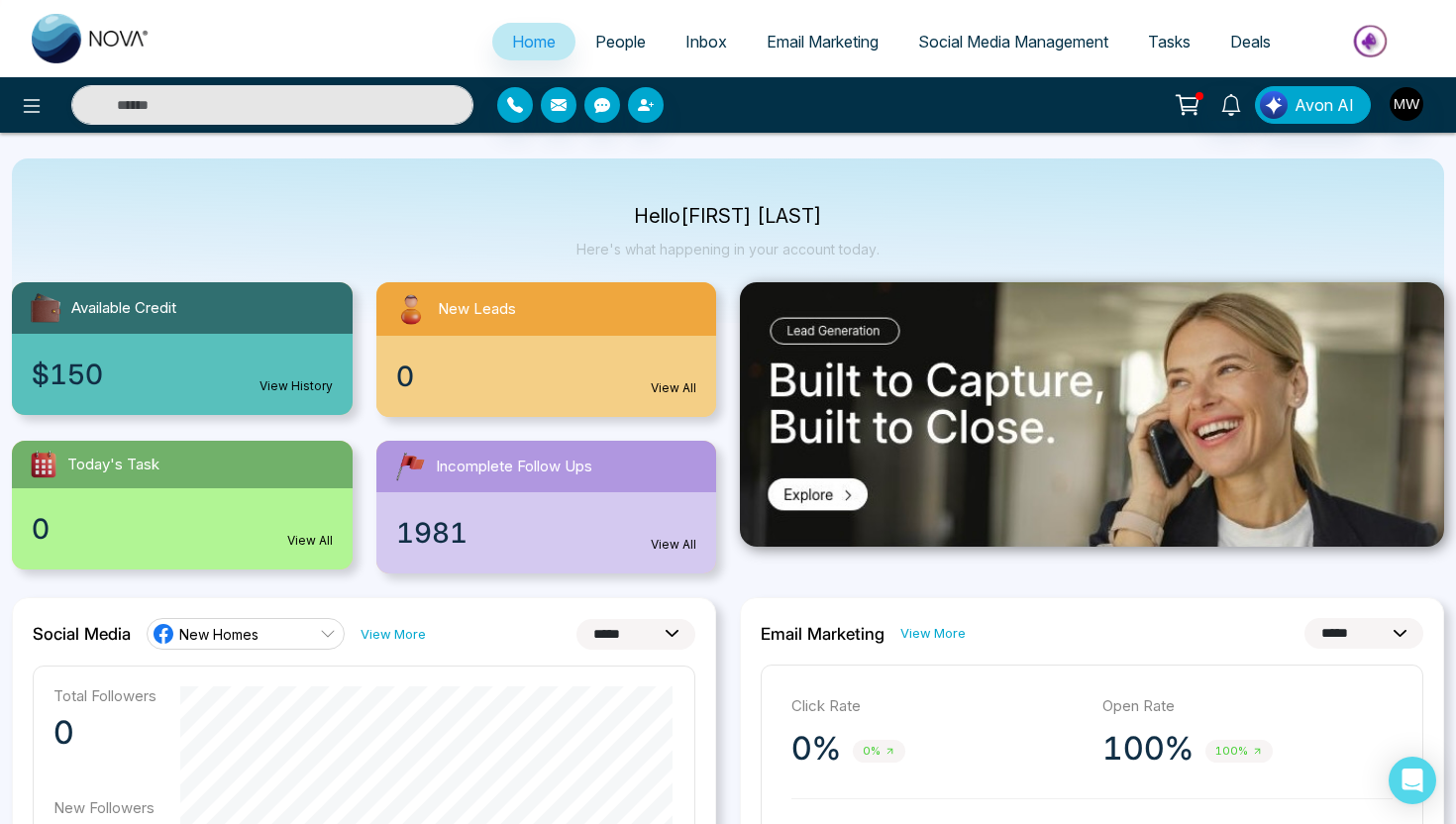 scroll, scrollTop: 0, scrollLeft: 0, axis: both 